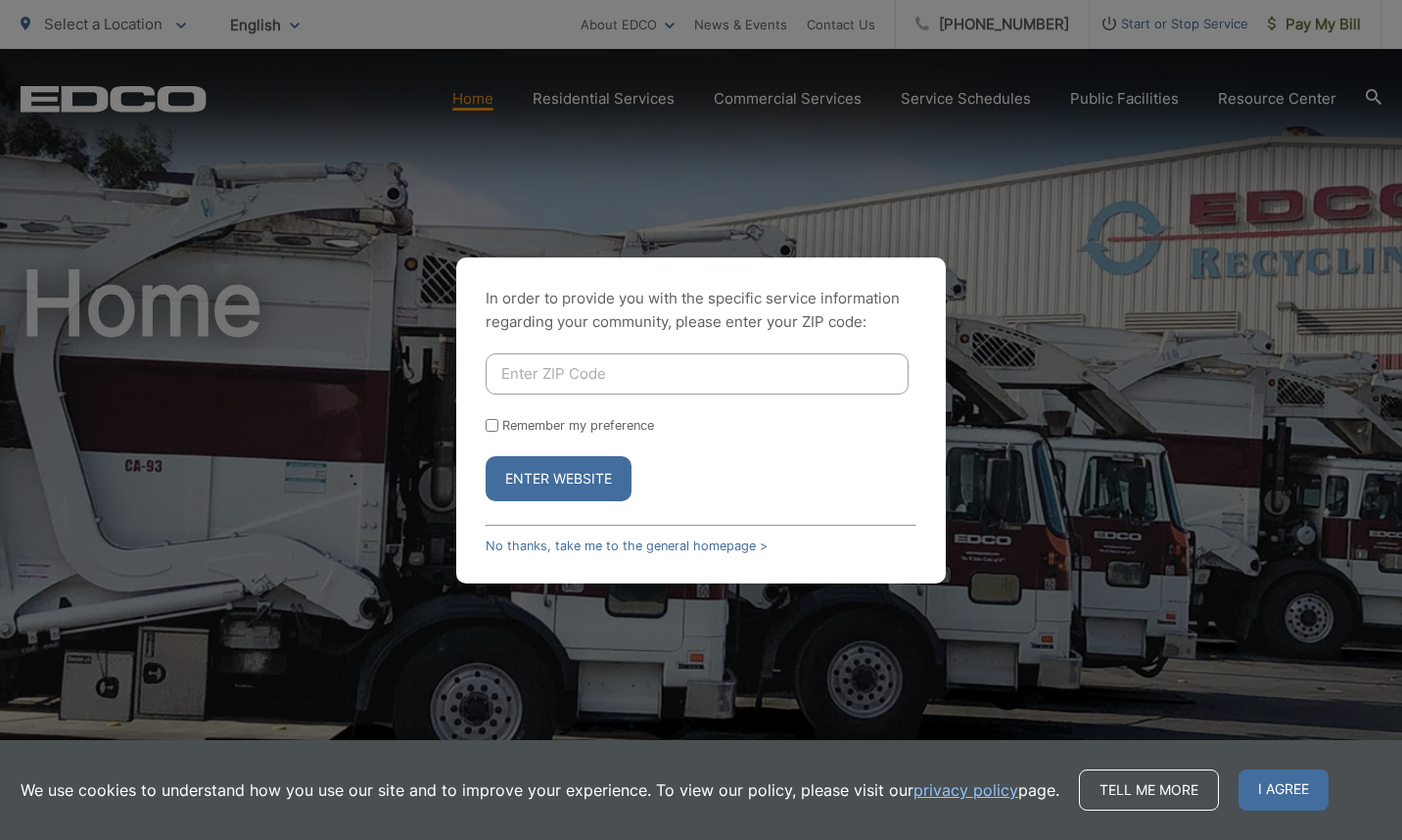 scroll, scrollTop: 0, scrollLeft: 0, axis: both 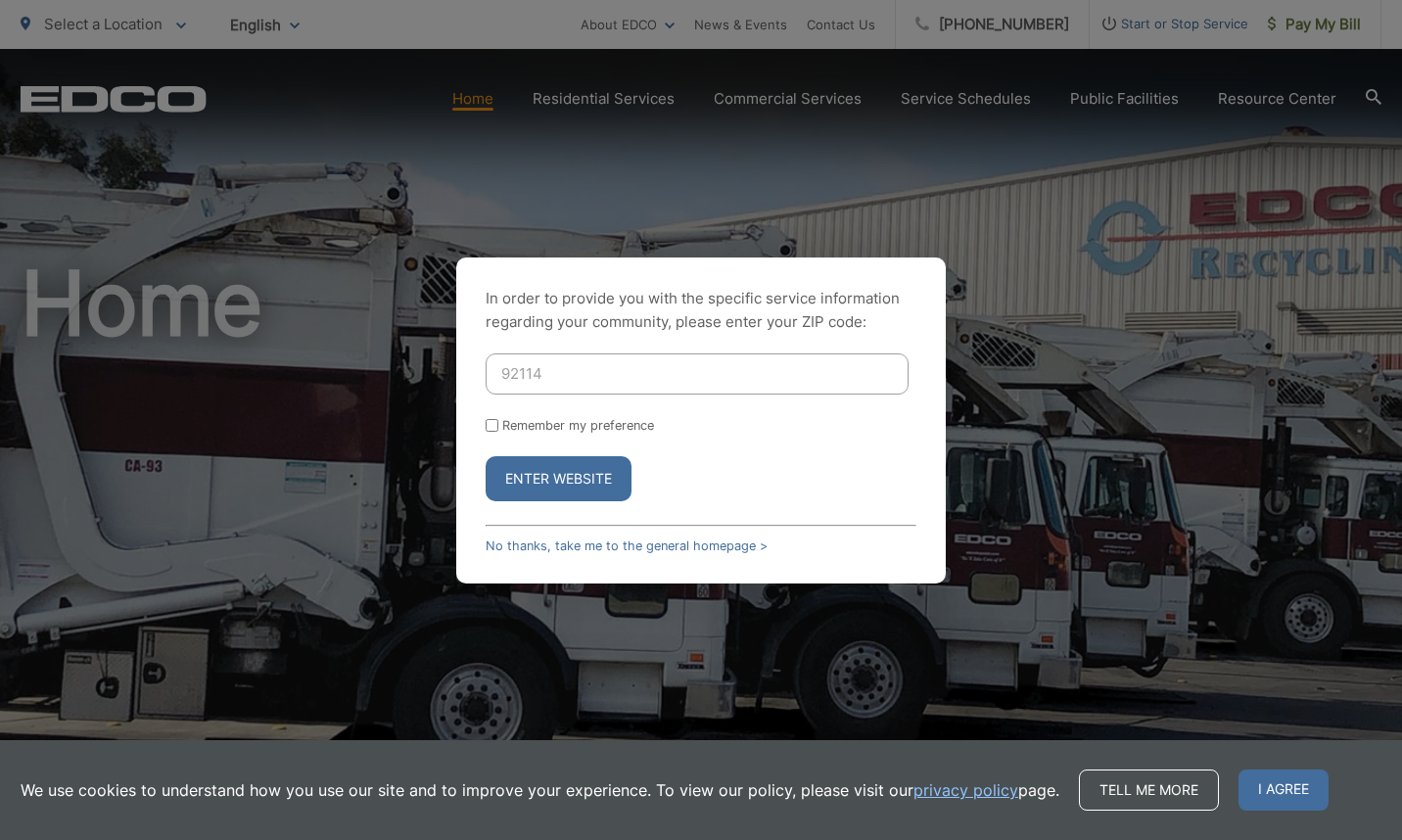type on "92114" 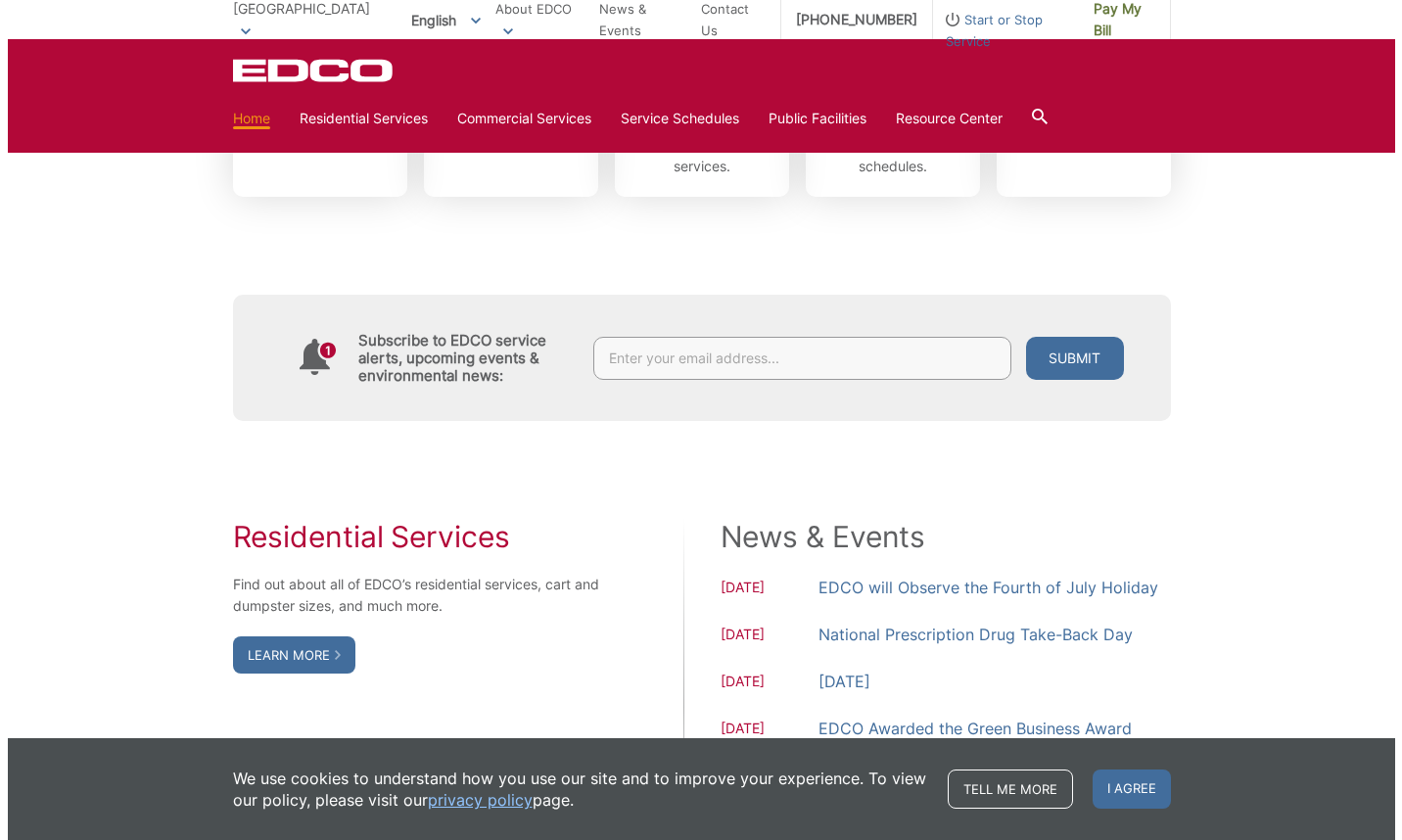 scroll, scrollTop: 788, scrollLeft: 0, axis: vertical 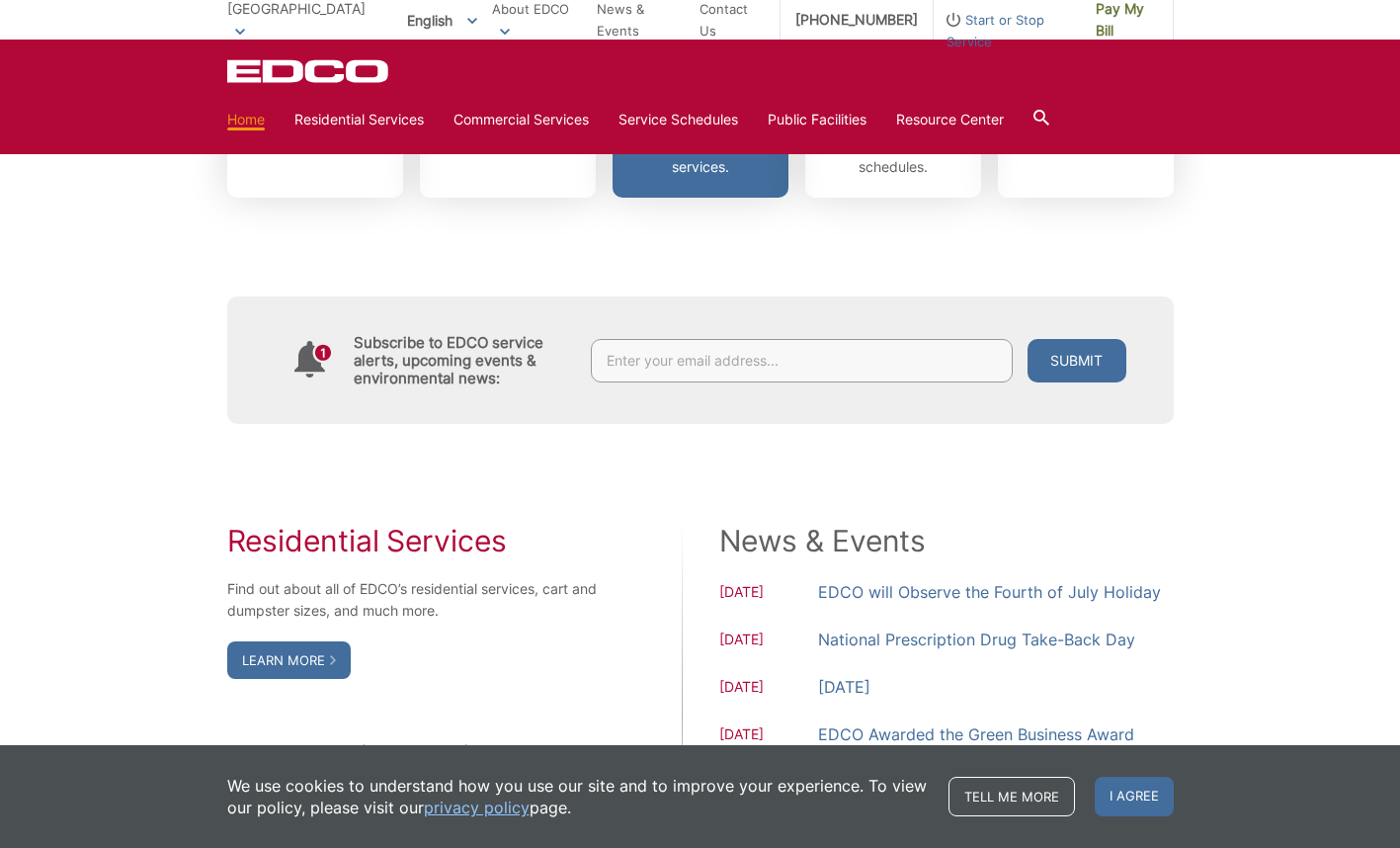 click on "Request to start or stop any EDCO services." at bounding box center [700, 145] 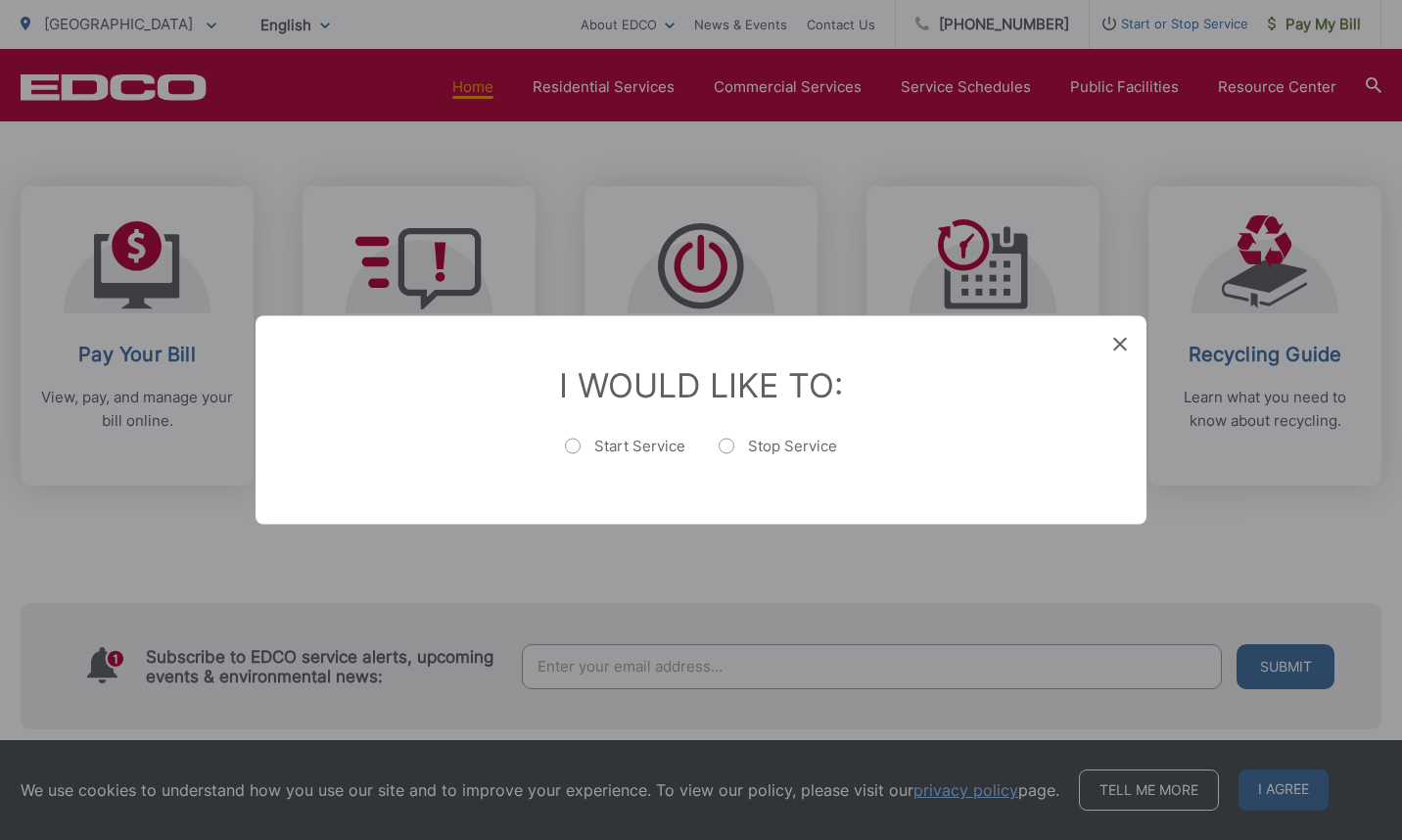 click on "Start Service" at bounding box center (625, 456) 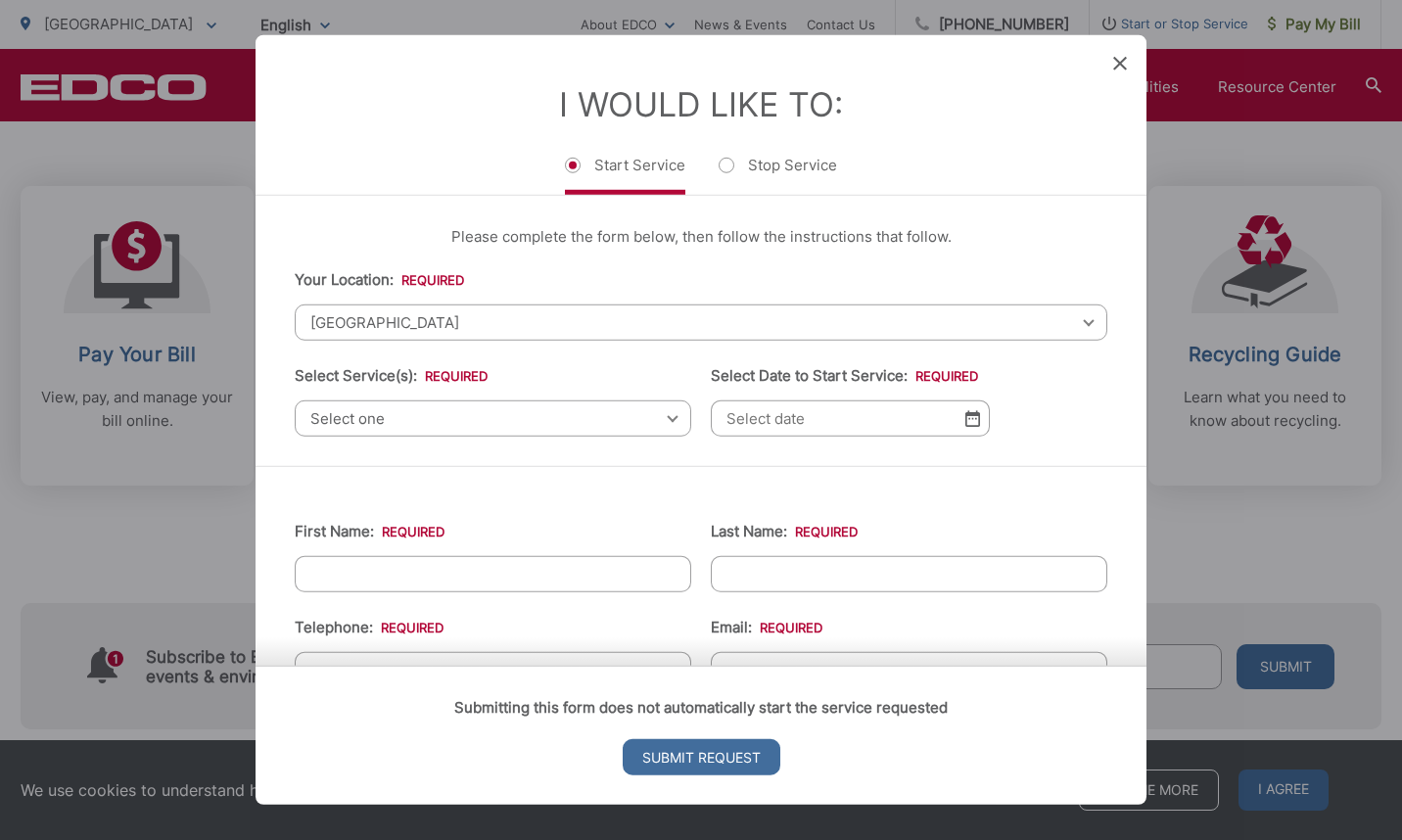 click on "Select one" at bounding box center [492, 418] 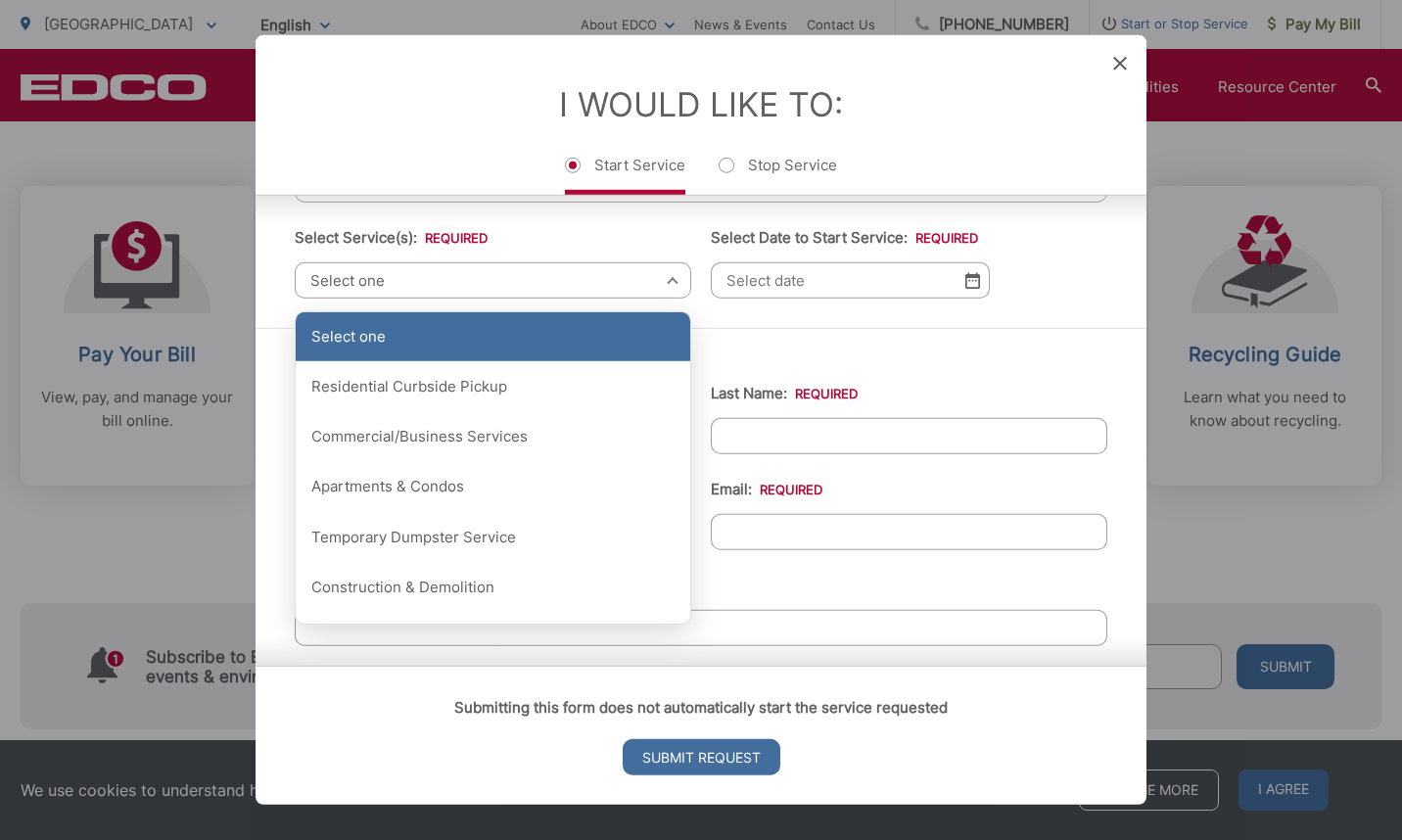 scroll, scrollTop: 134, scrollLeft: 0, axis: vertical 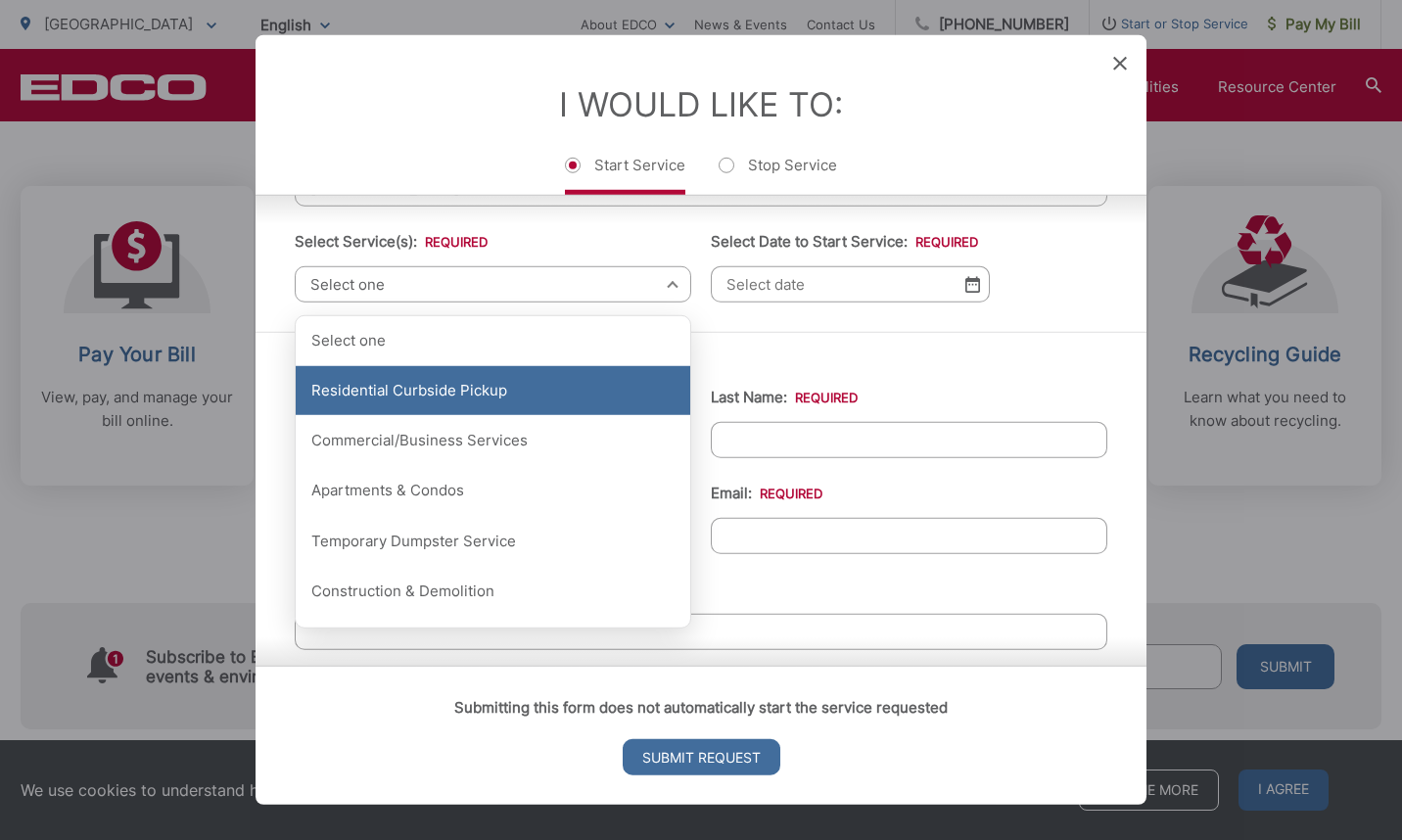 click on "Residential Curbside Pickup" at bounding box center [492, 391] 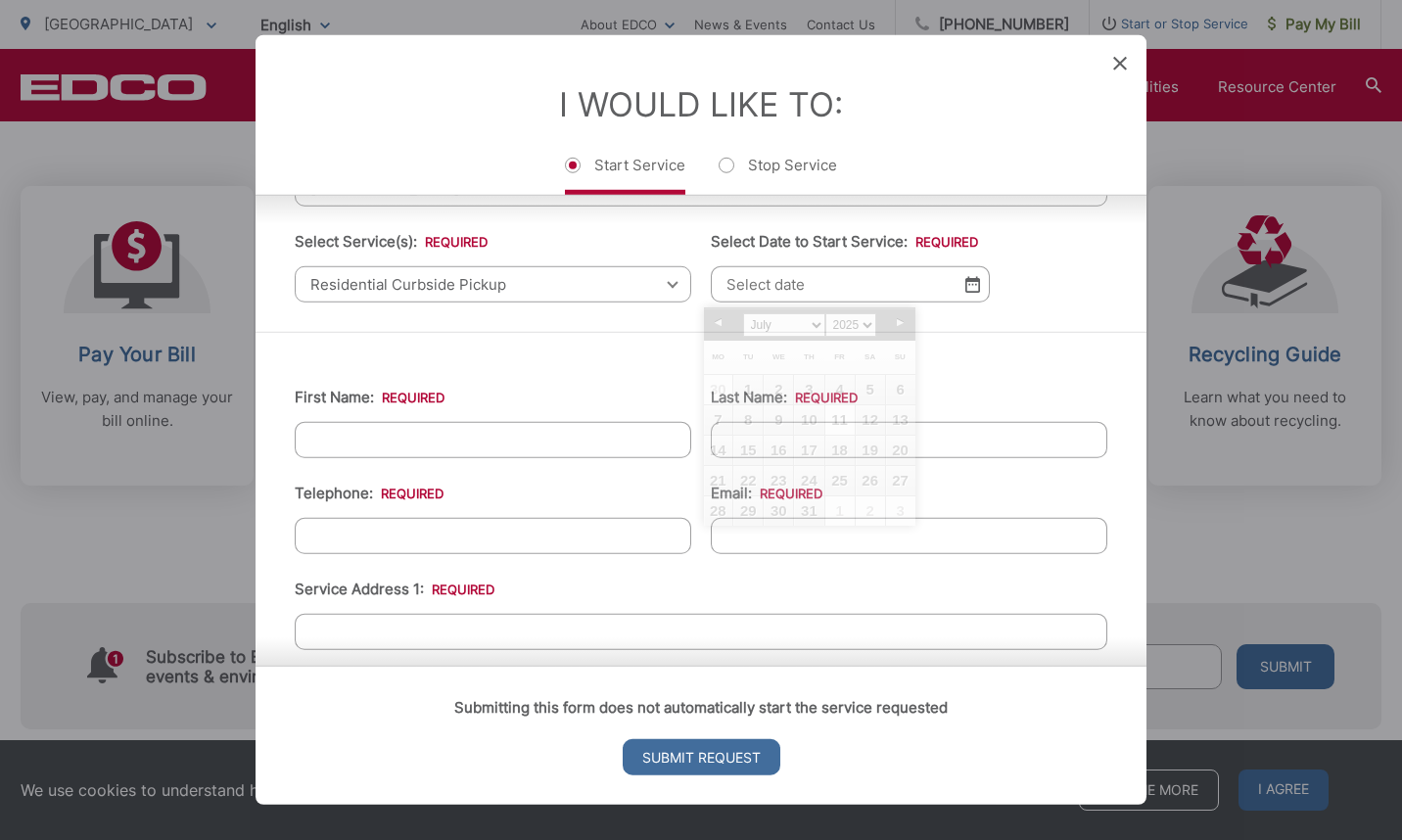 click on "Select Date to Start Service: *" at bounding box center (850, 284) 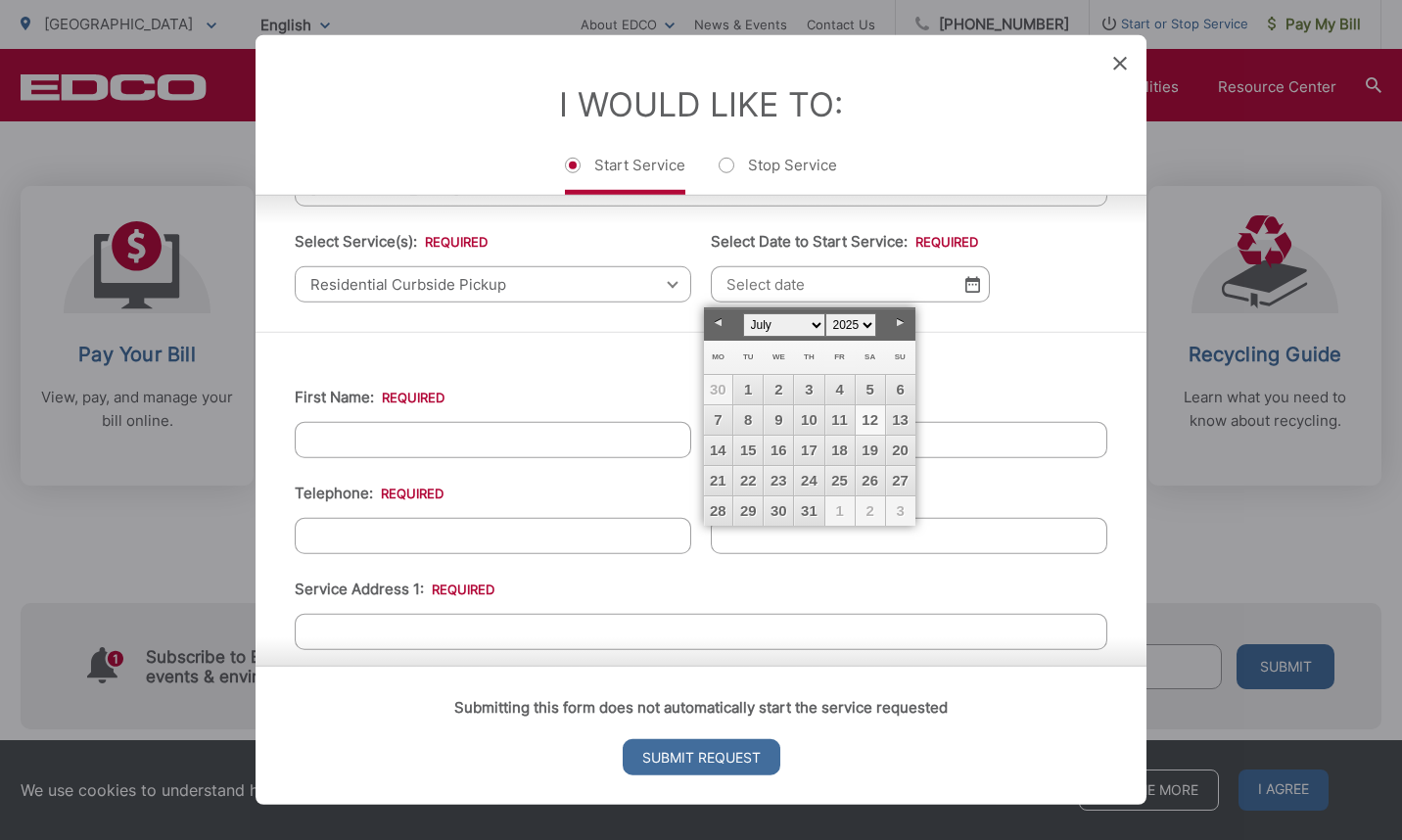 click on "12" at bounding box center (870, 420) 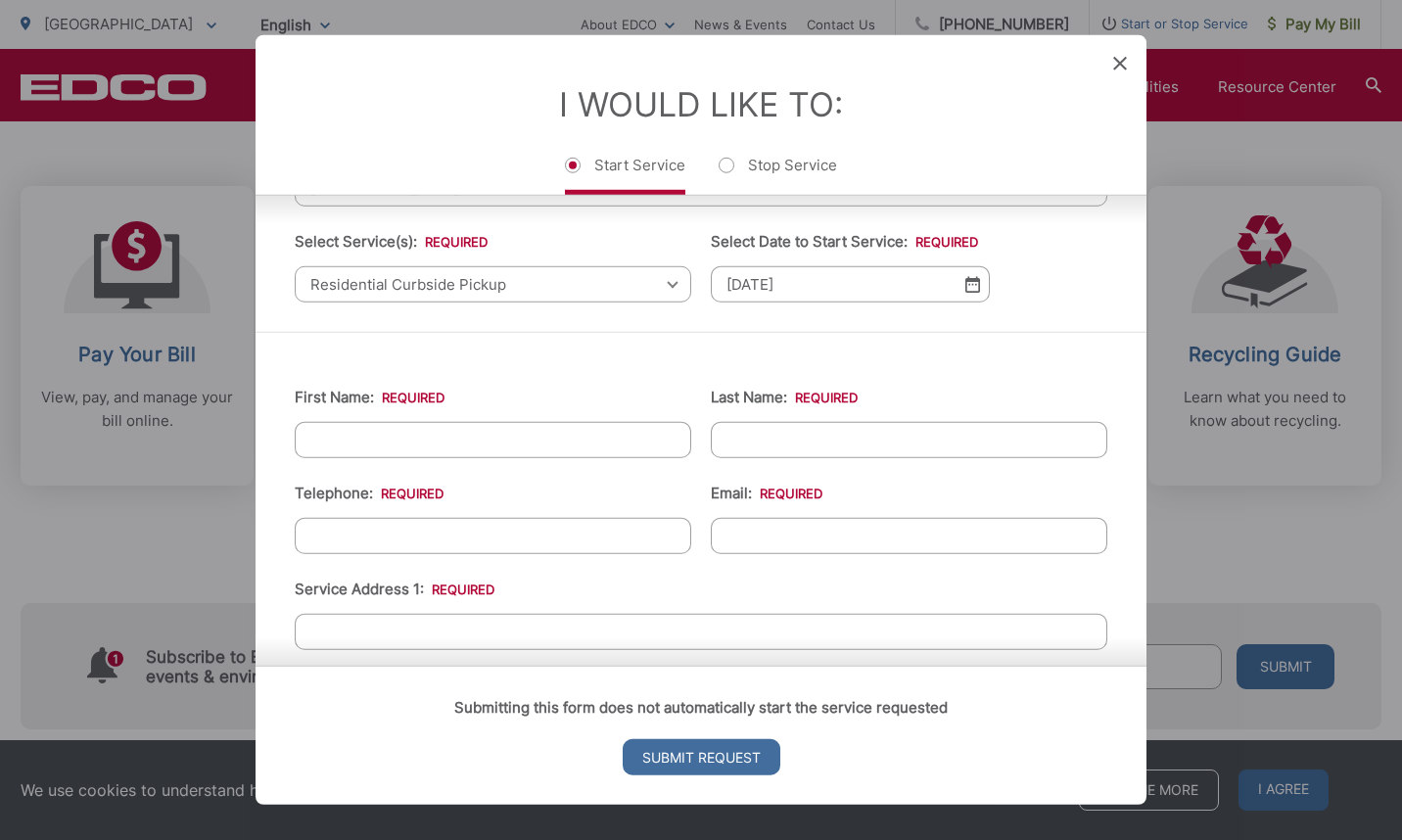 click on "First Name: *" at bounding box center (492, 440) 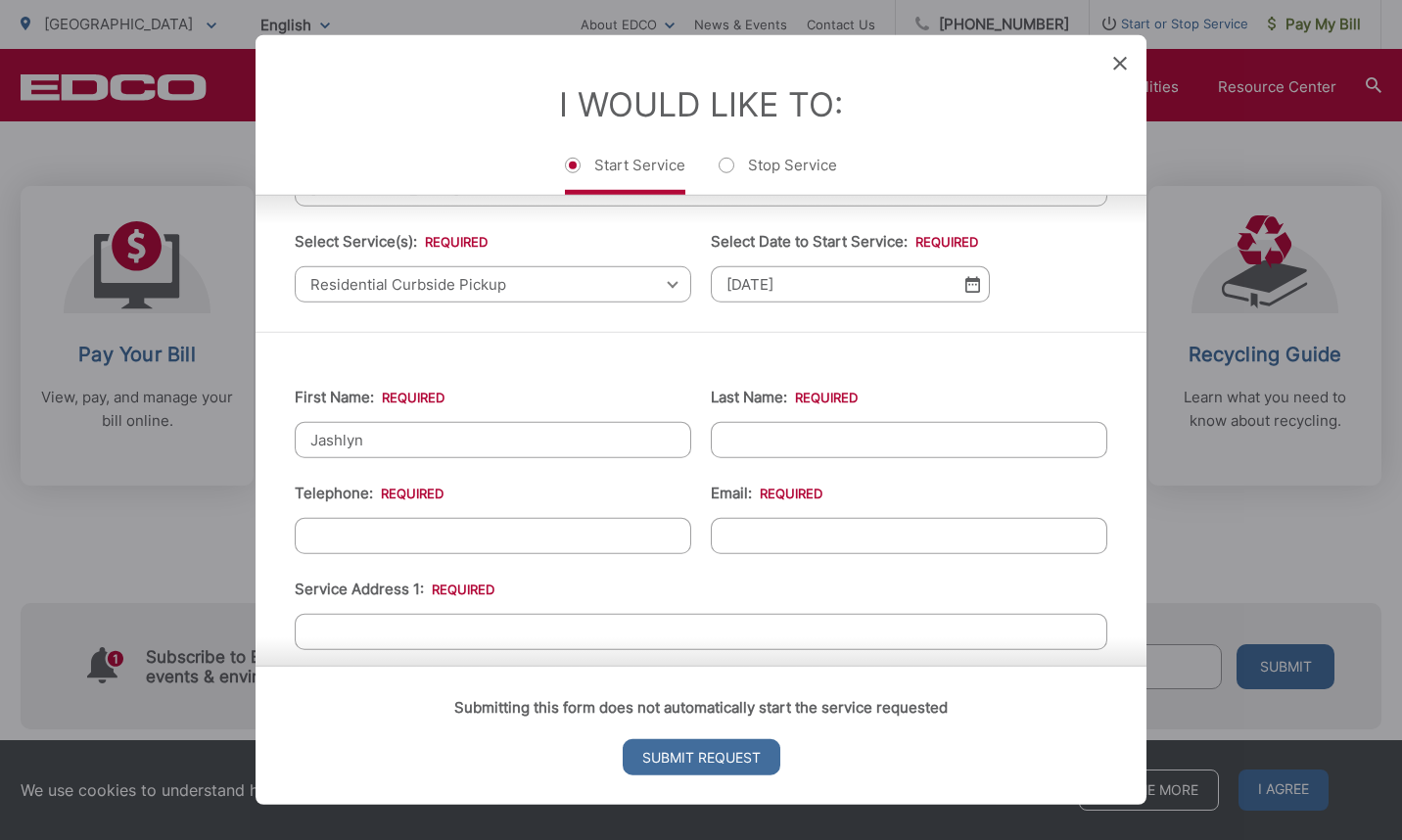 type on "[PERSON_NAME]" 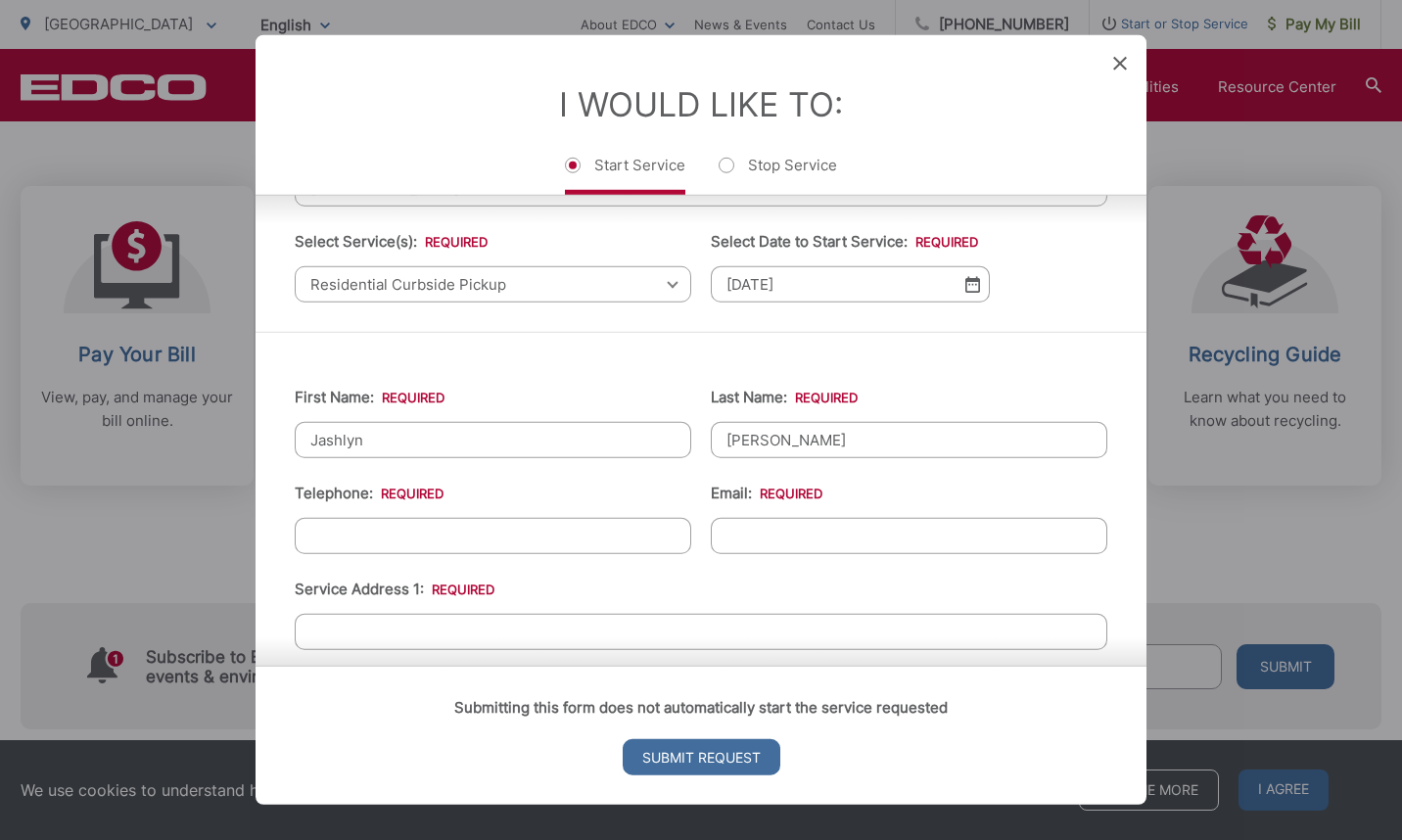 type on "6192139831" 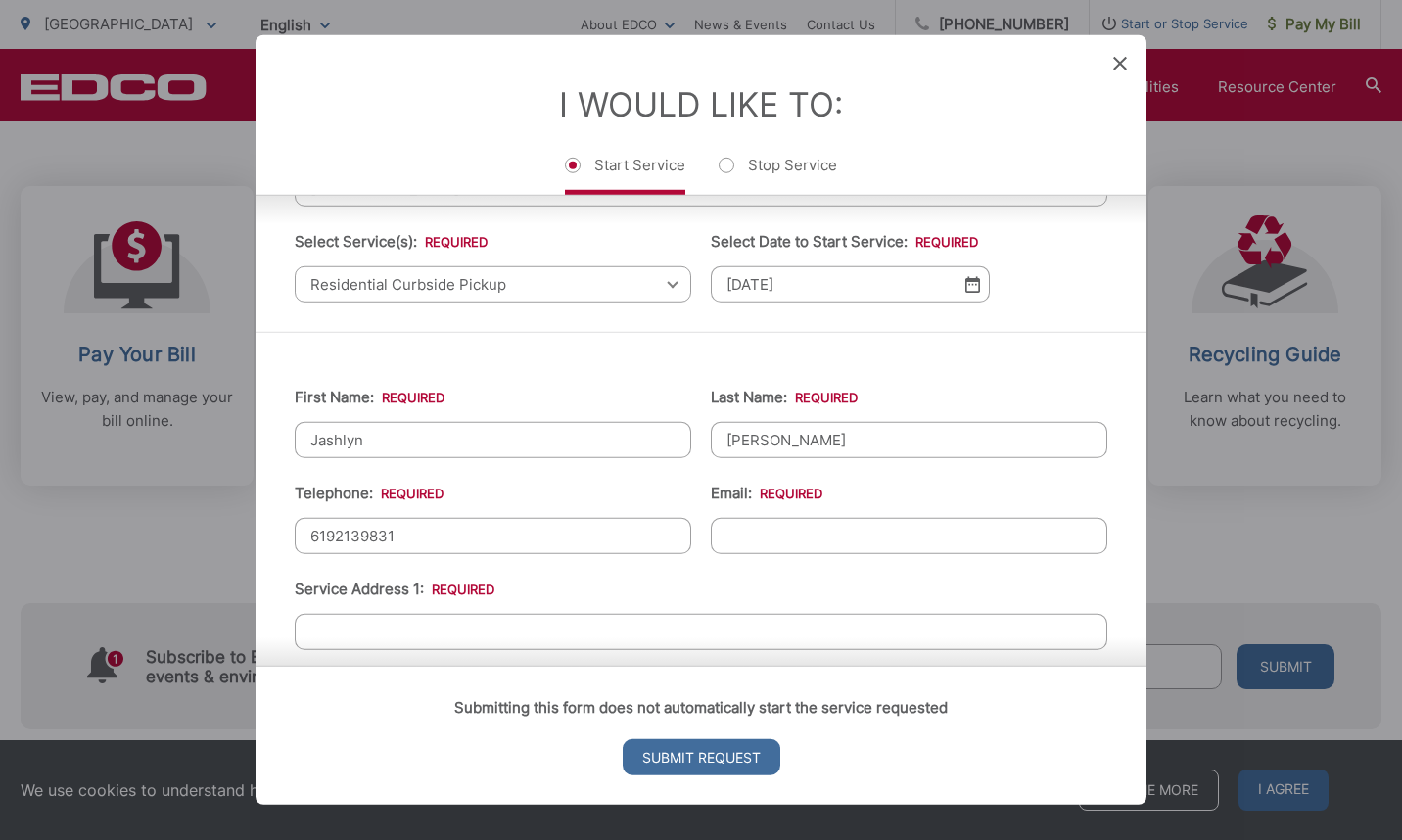 type on "[EMAIL_ADDRESS][DOMAIN_NAME]" 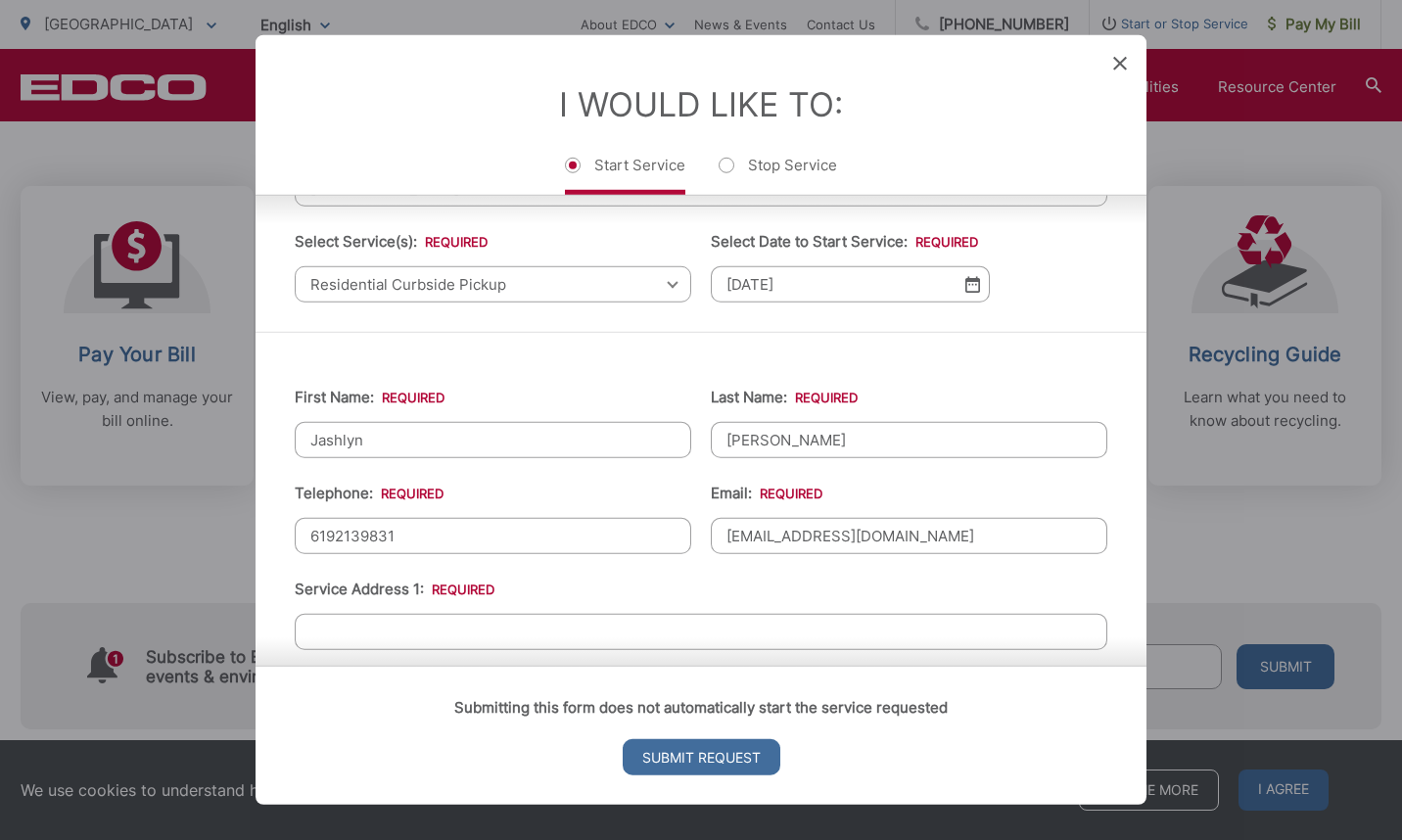 type on "Winchester" 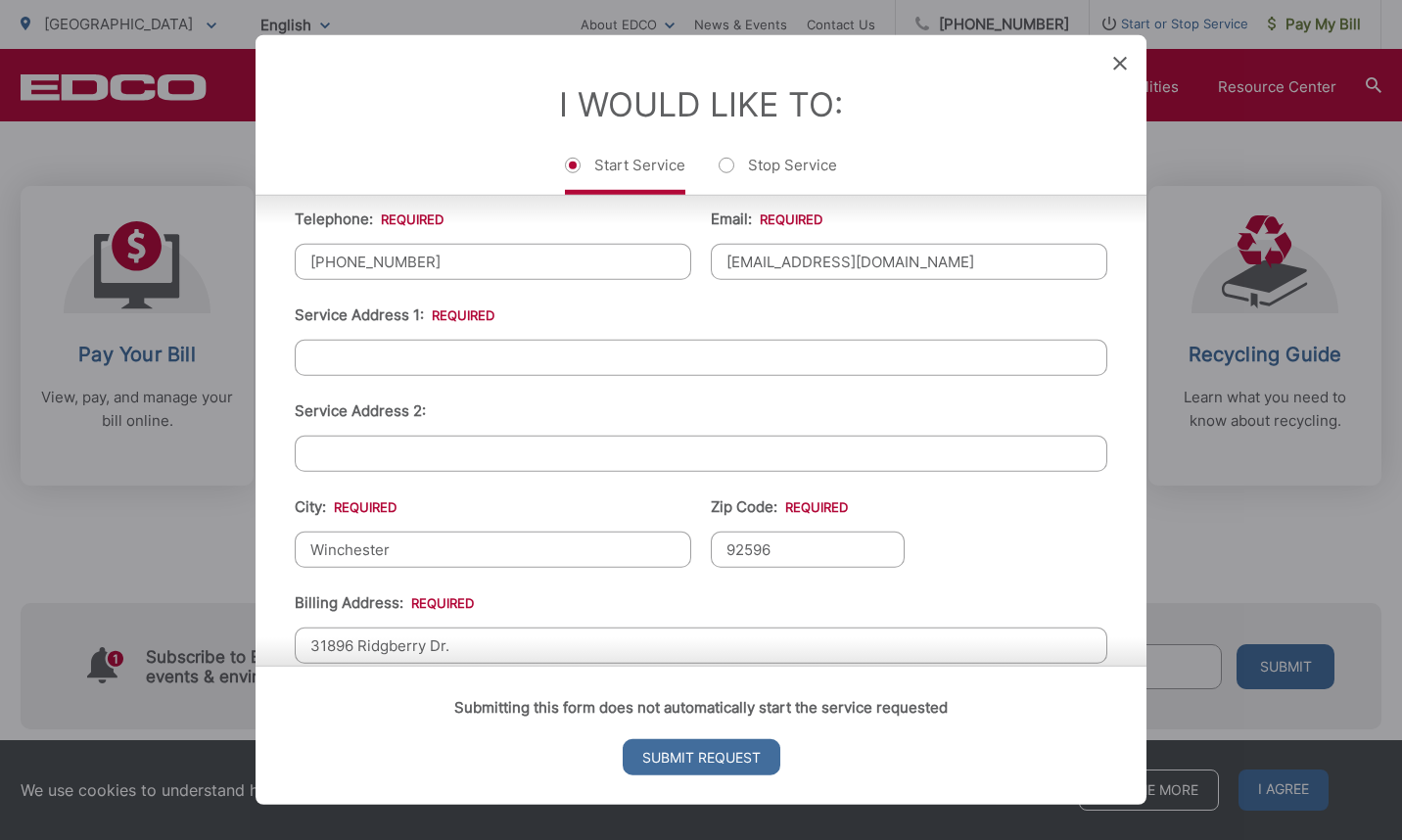 scroll, scrollTop: 409, scrollLeft: 0, axis: vertical 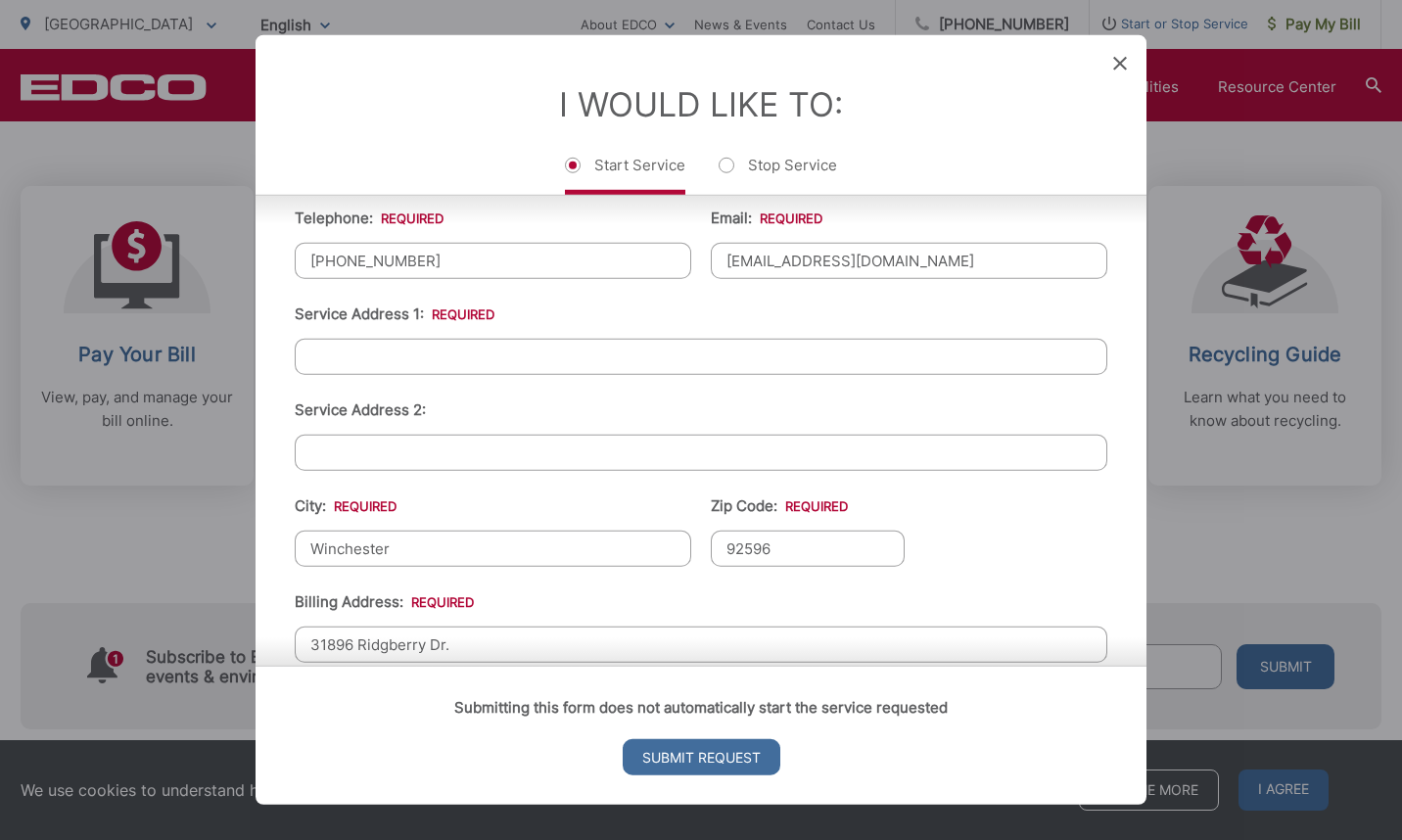 drag, startPoint x: 504, startPoint y: 555, endPoint x: 258, endPoint y: 553, distance: 246.00813 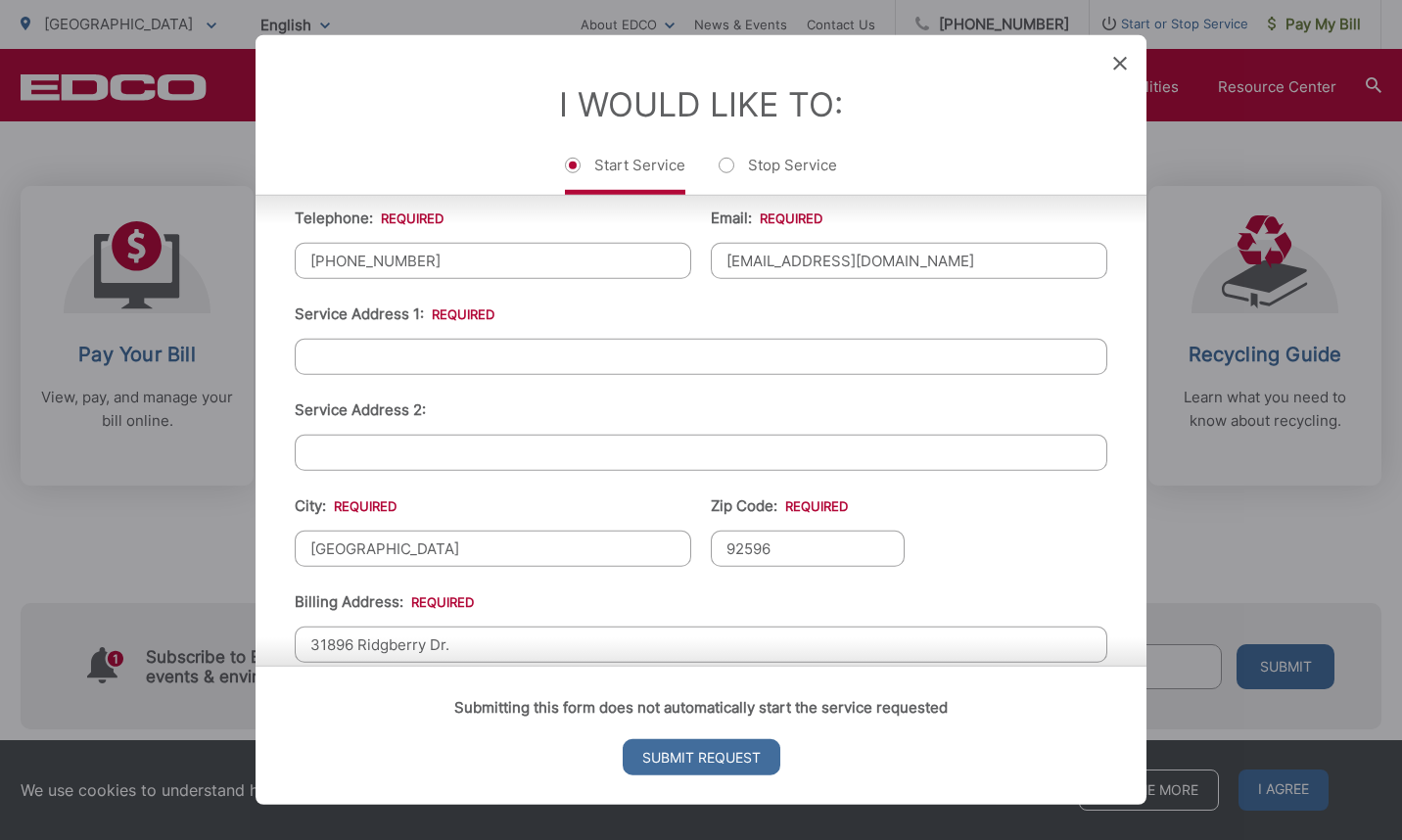 type on "[GEOGRAPHIC_DATA]" 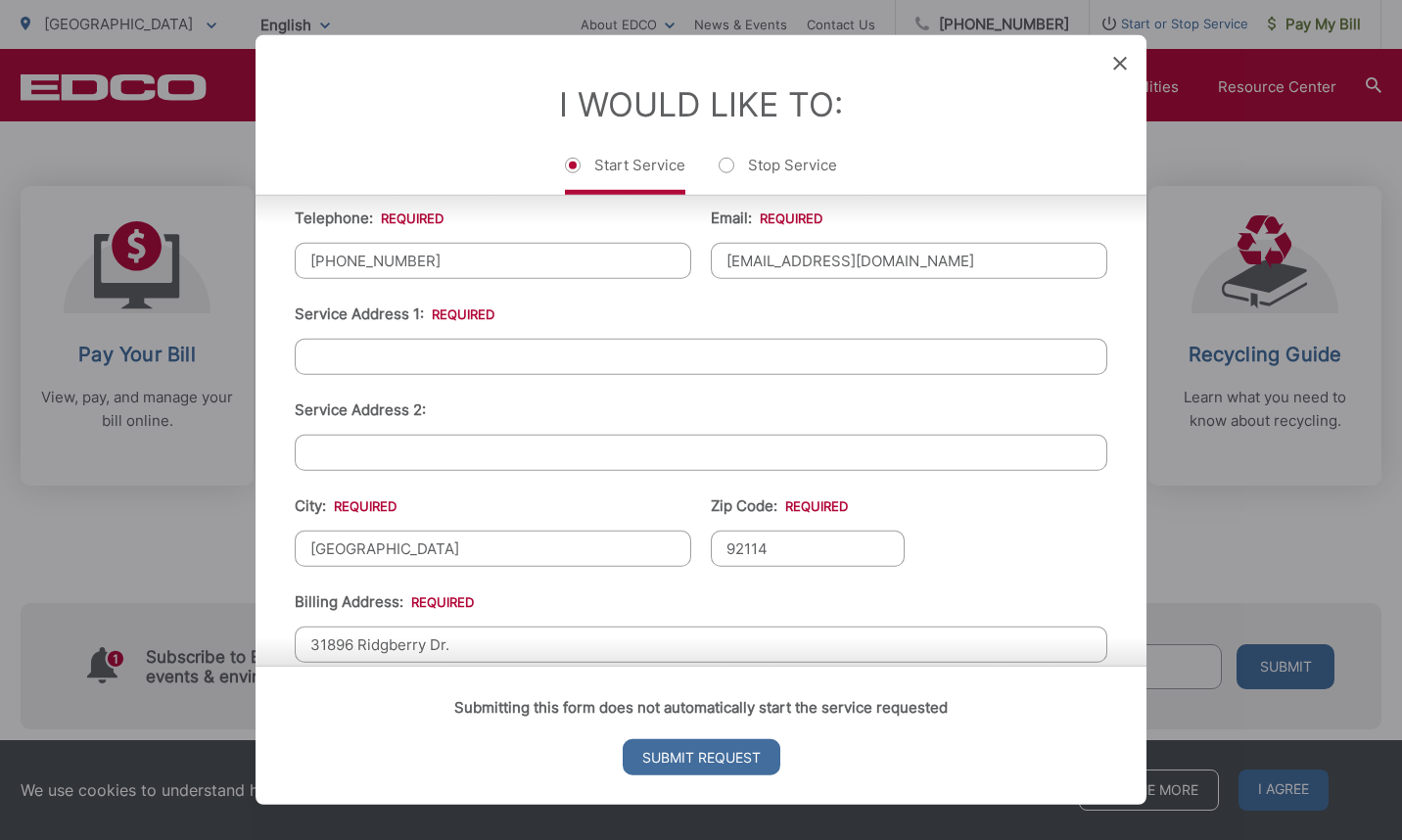 type on "92114" 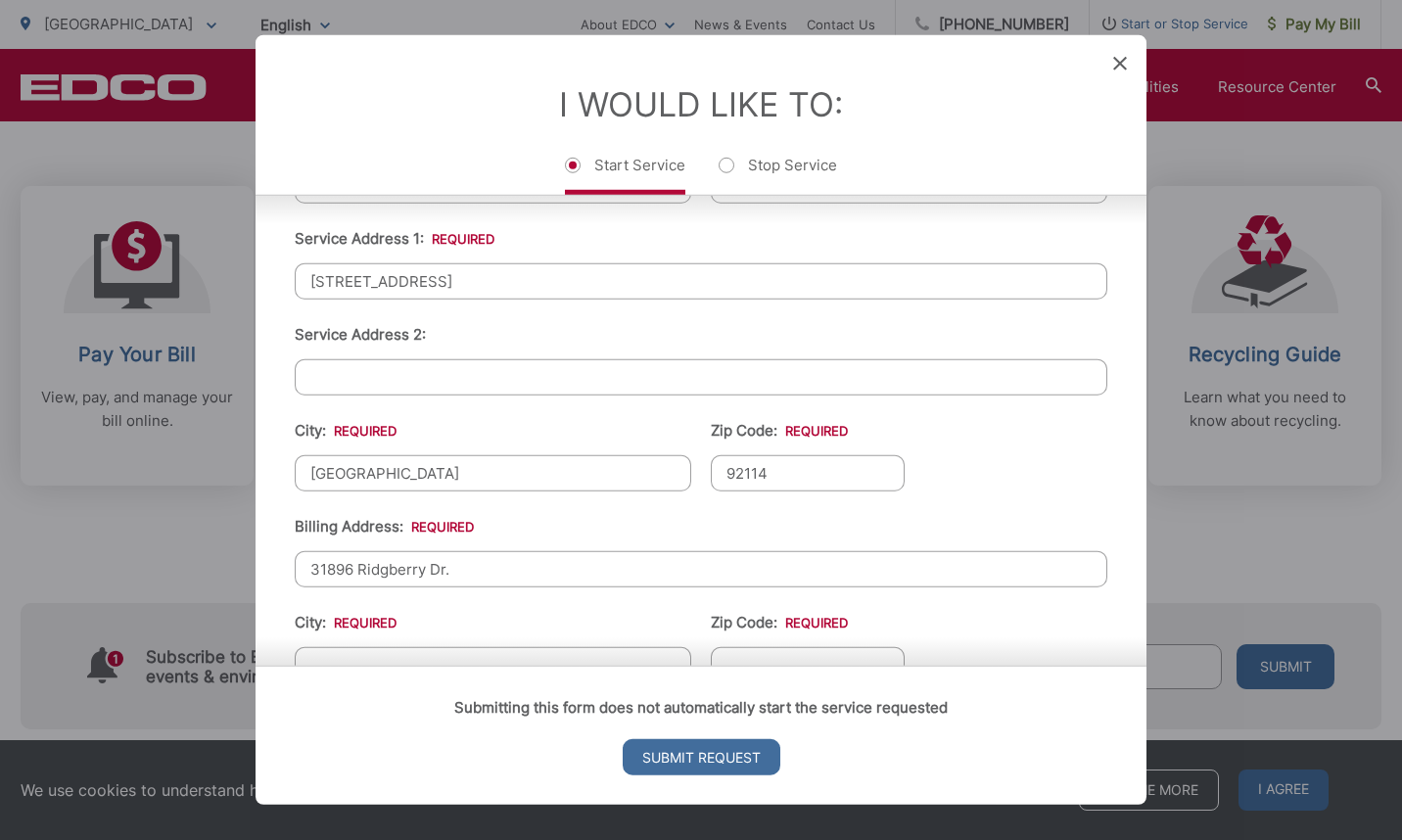 scroll, scrollTop: 510, scrollLeft: 0, axis: vertical 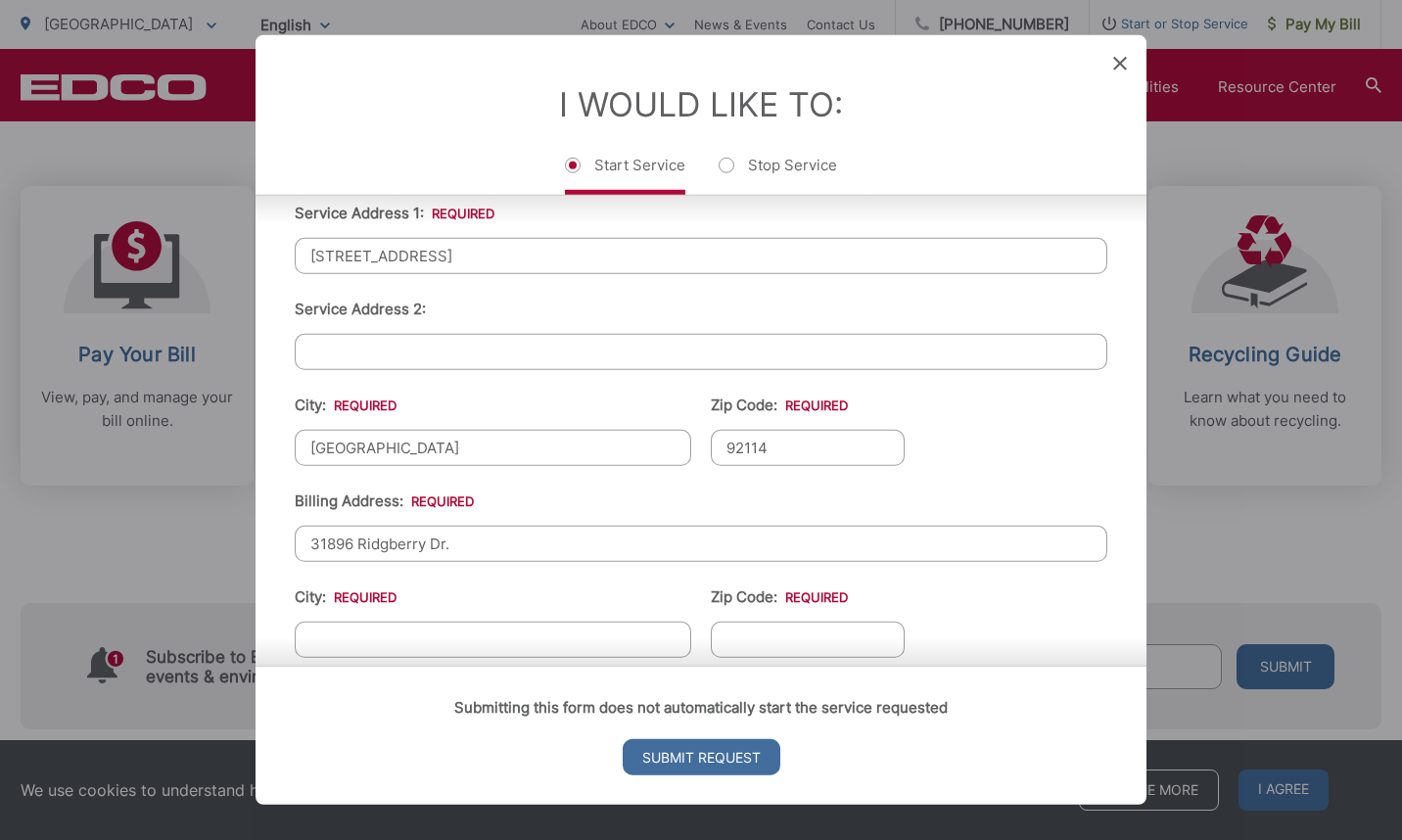 type on "[STREET_ADDRESS]" 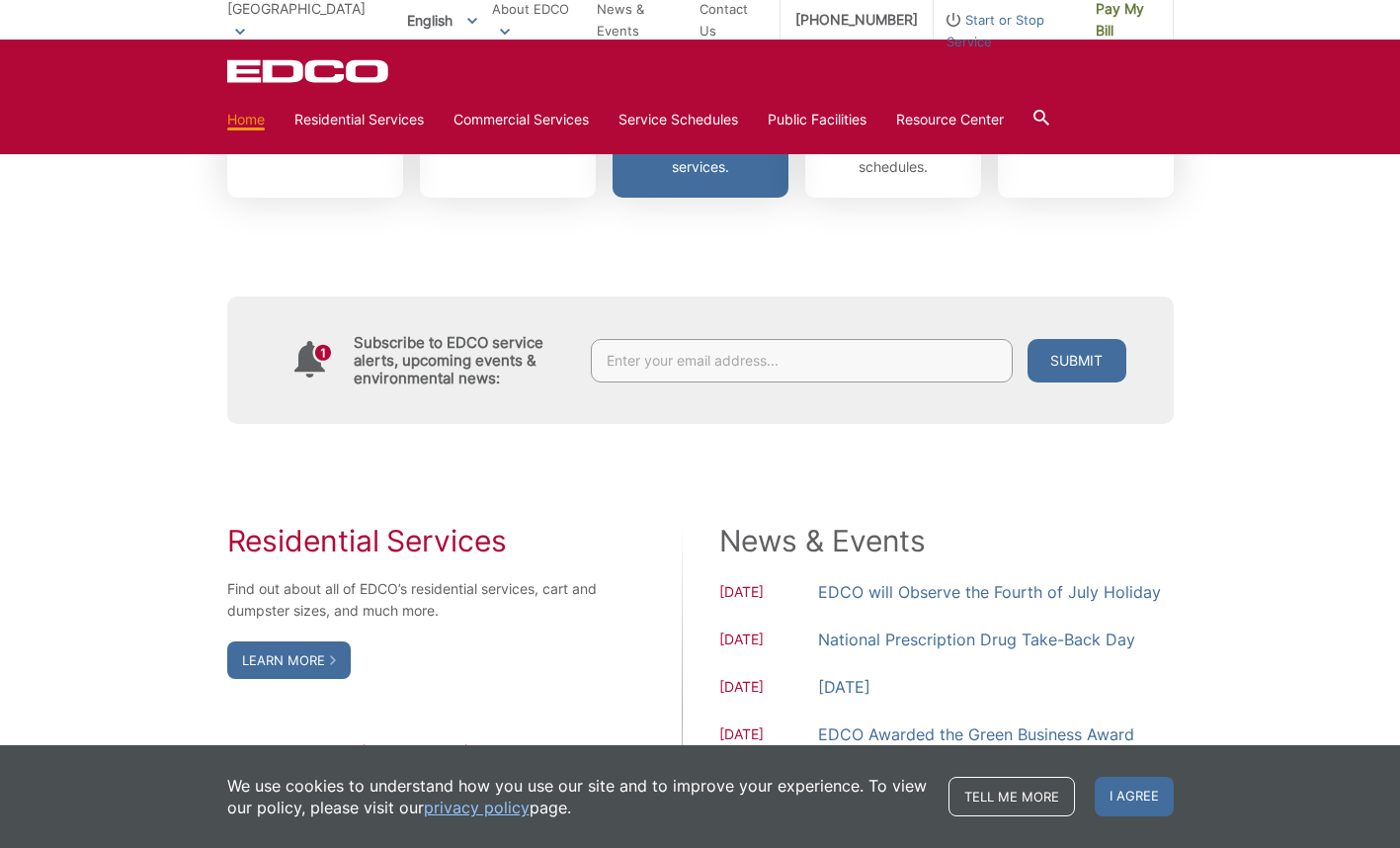 click 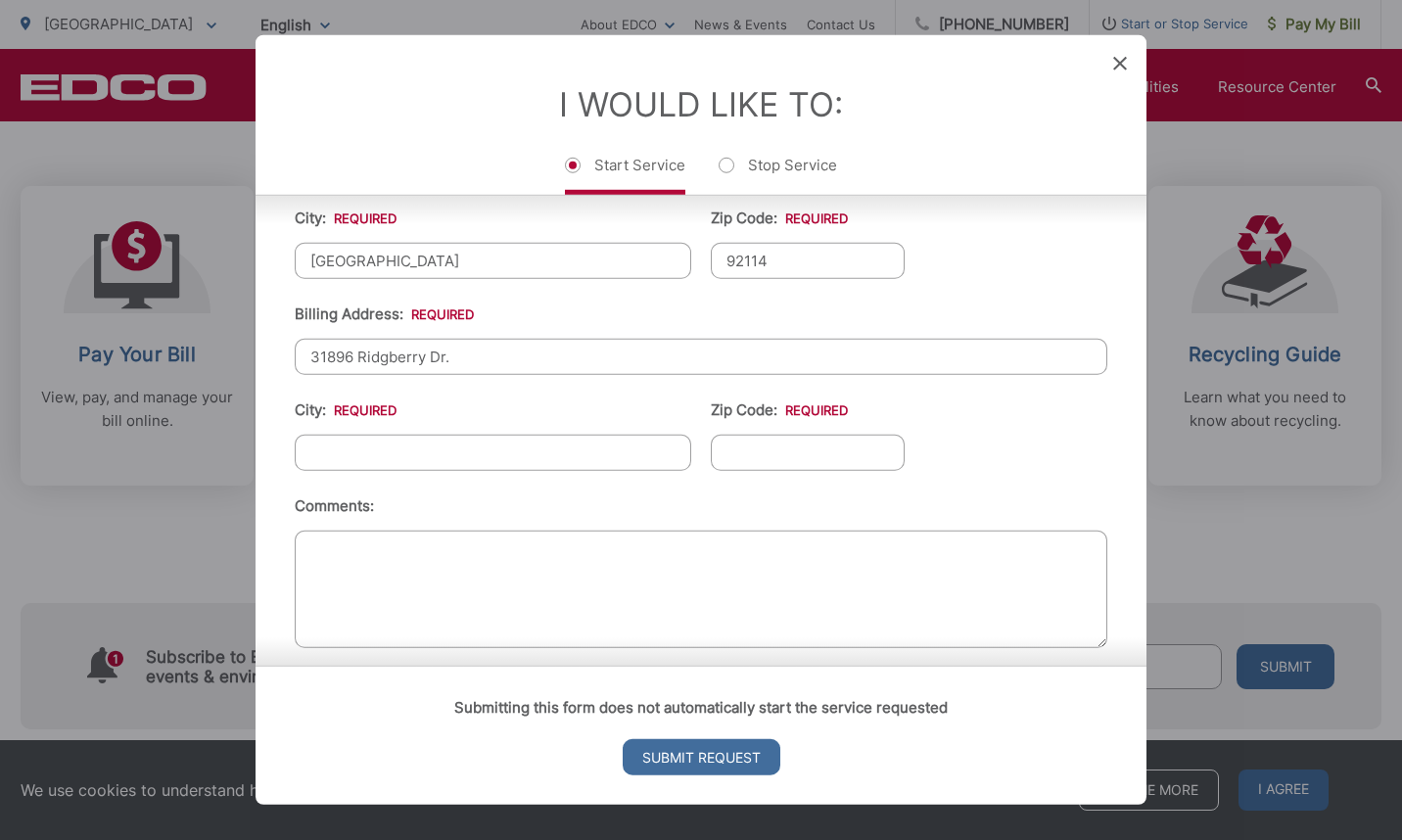 scroll, scrollTop: 712, scrollLeft: 0, axis: vertical 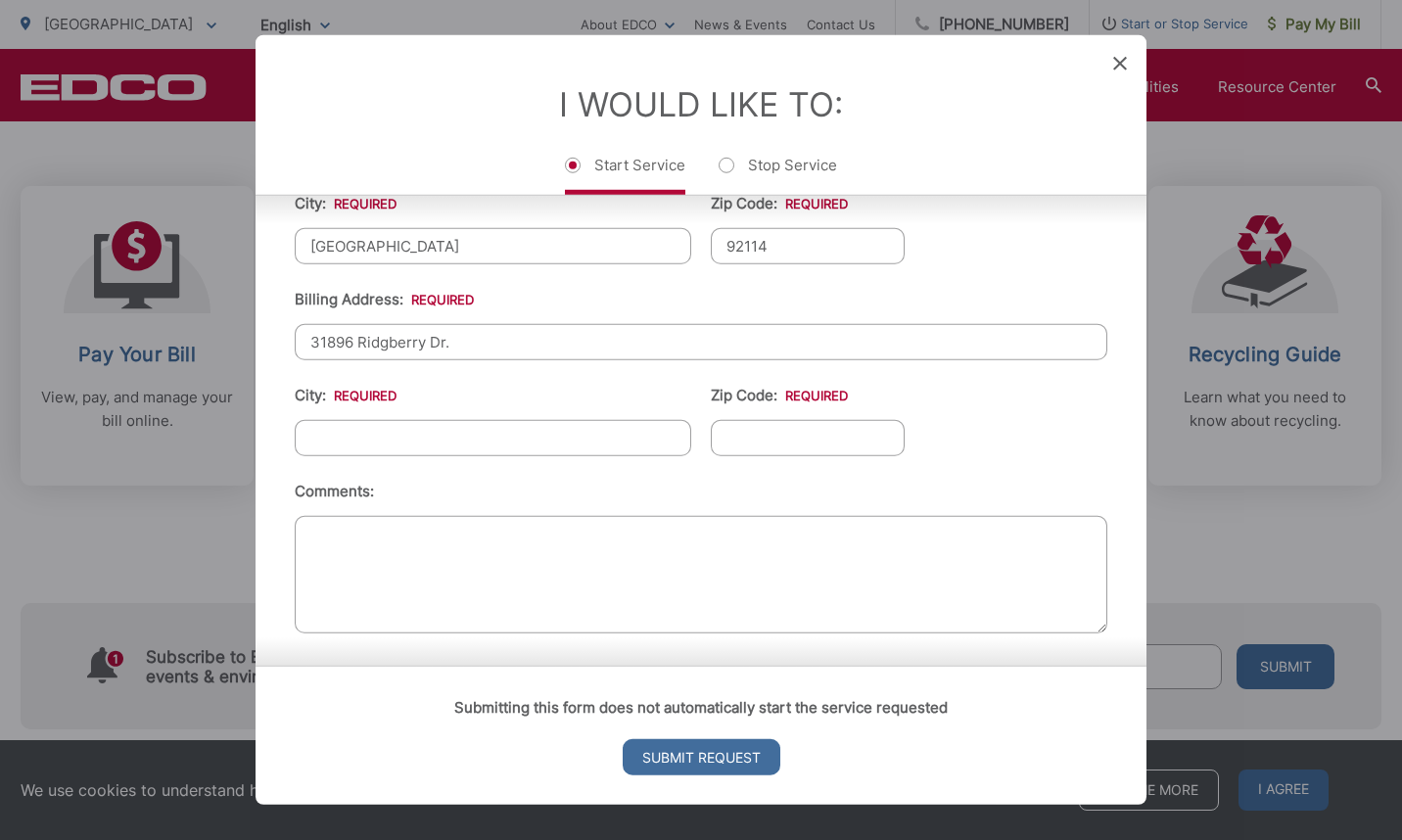drag, startPoint x: 346, startPoint y: 342, endPoint x: 274, endPoint y: 346, distance: 72.111026 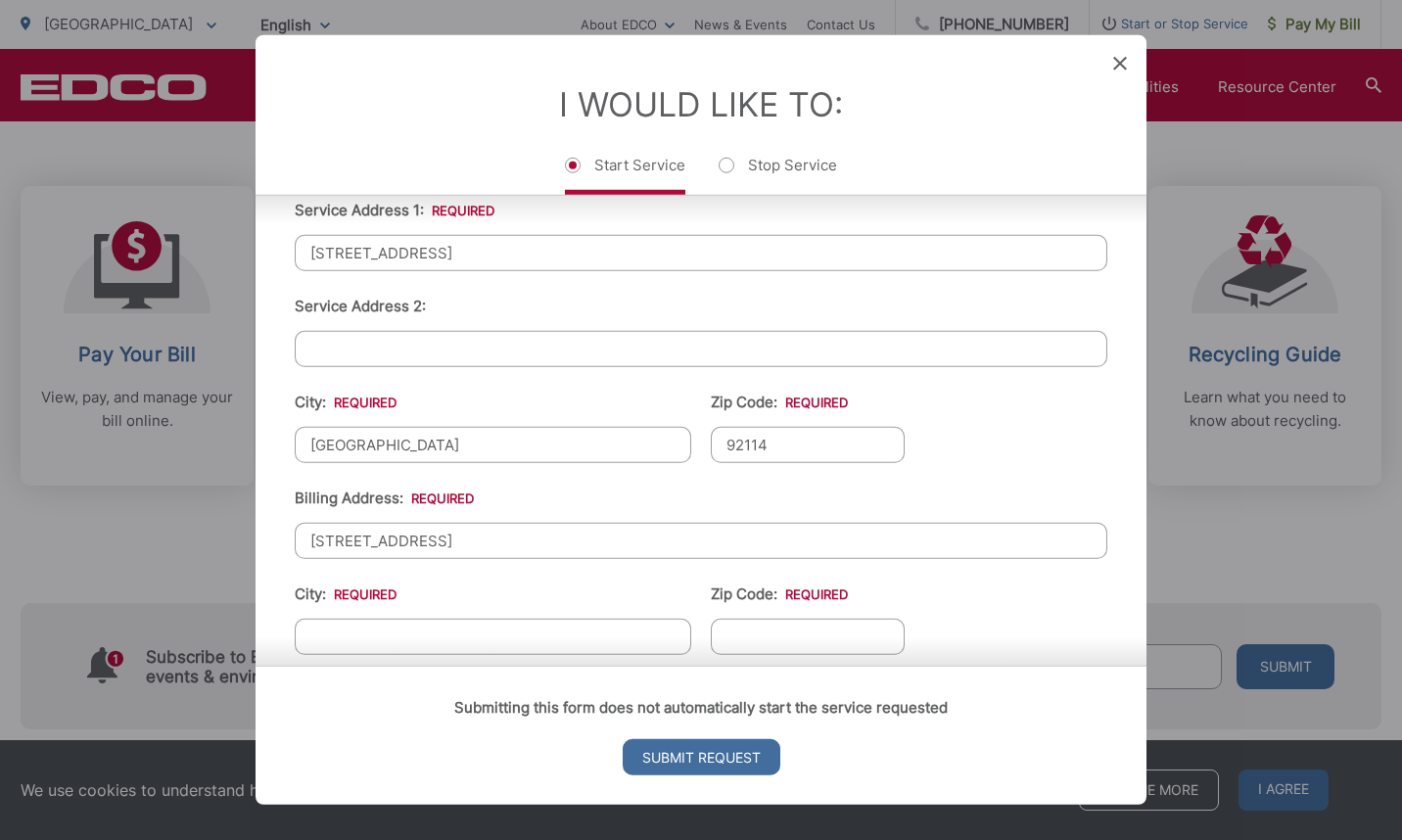 scroll, scrollTop: 714, scrollLeft: 0, axis: vertical 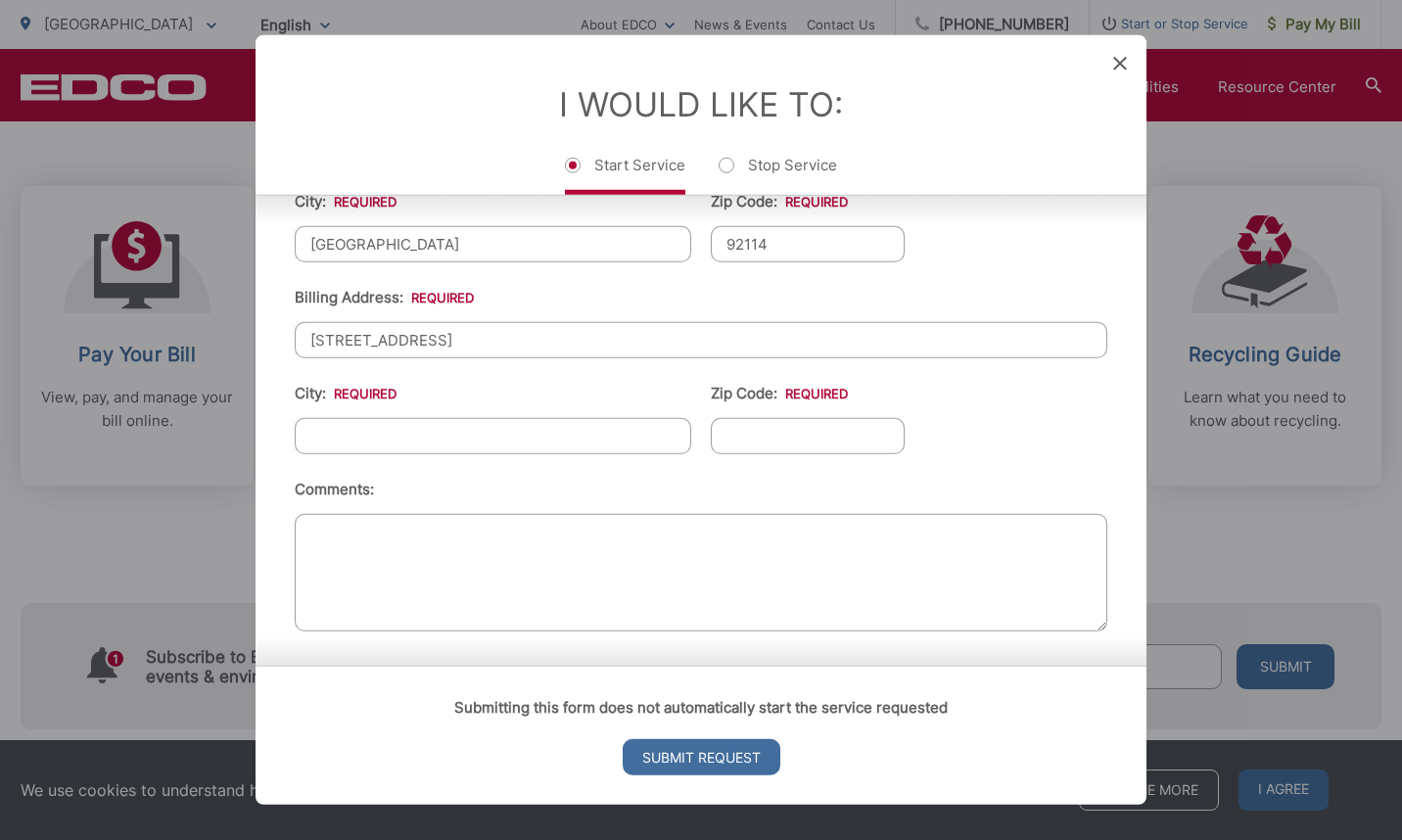 type on "[STREET_ADDRESS]" 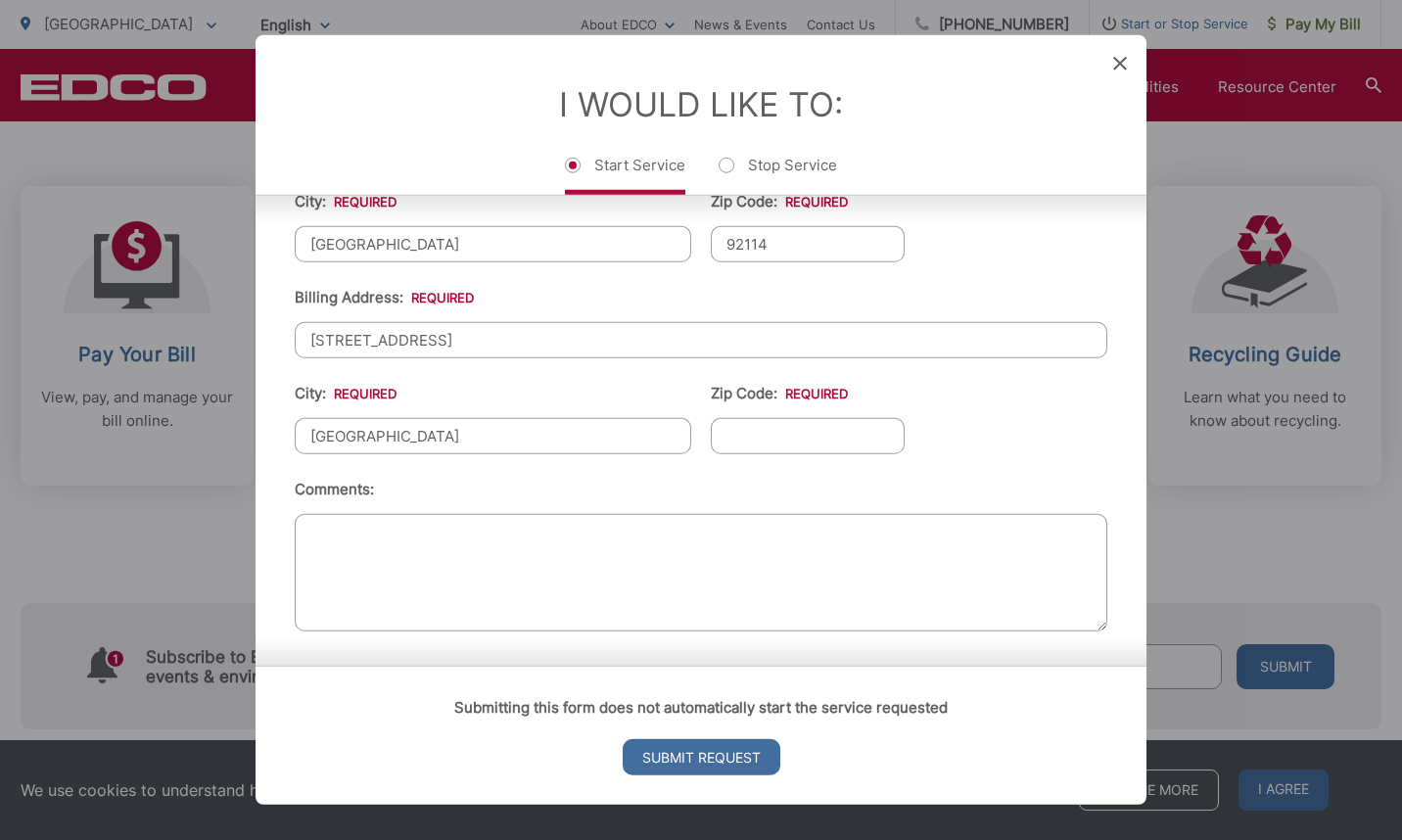 click on "First Name: * [PERSON_NAME] Last Name: * [PERSON_NAME] Telephone: * [PHONE_NUMBER] Email: *
[EMAIL_ADDRESS][DOMAIN_NAME]
Service Address [STREET_ADDRESS] Service Address 2: City: * [GEOGRAPHIC_DATA] Zip Code: * 92114 Billing Address: * [STREET_ADDRESS] Forwarding Address: * City: * [GEOGRAPHIC_DATA] Zip Code: * State: * Comments:" at bounding box center [701, 210] 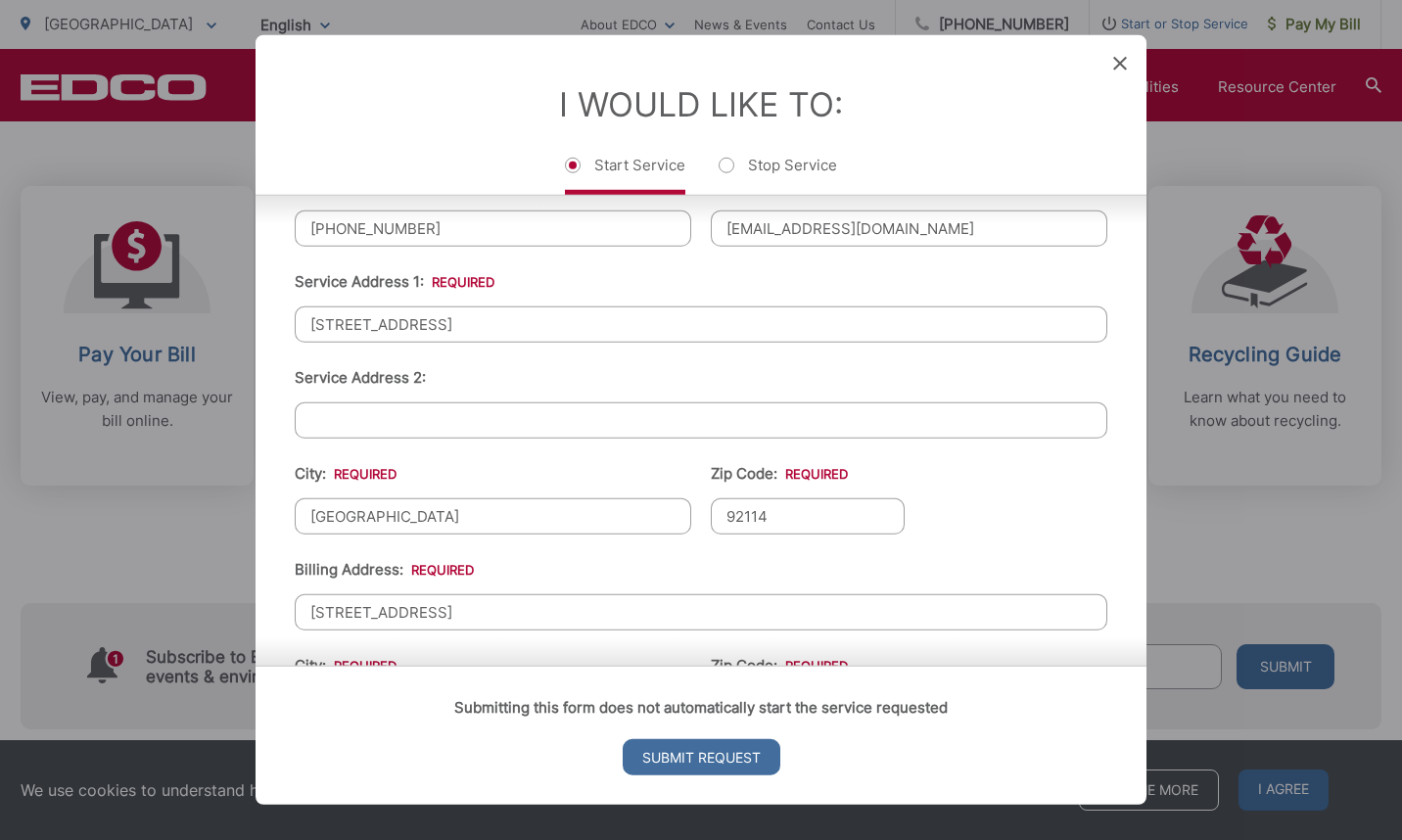 scroll, scrollTop: 714, scrollLeft: 0, axis: vertical 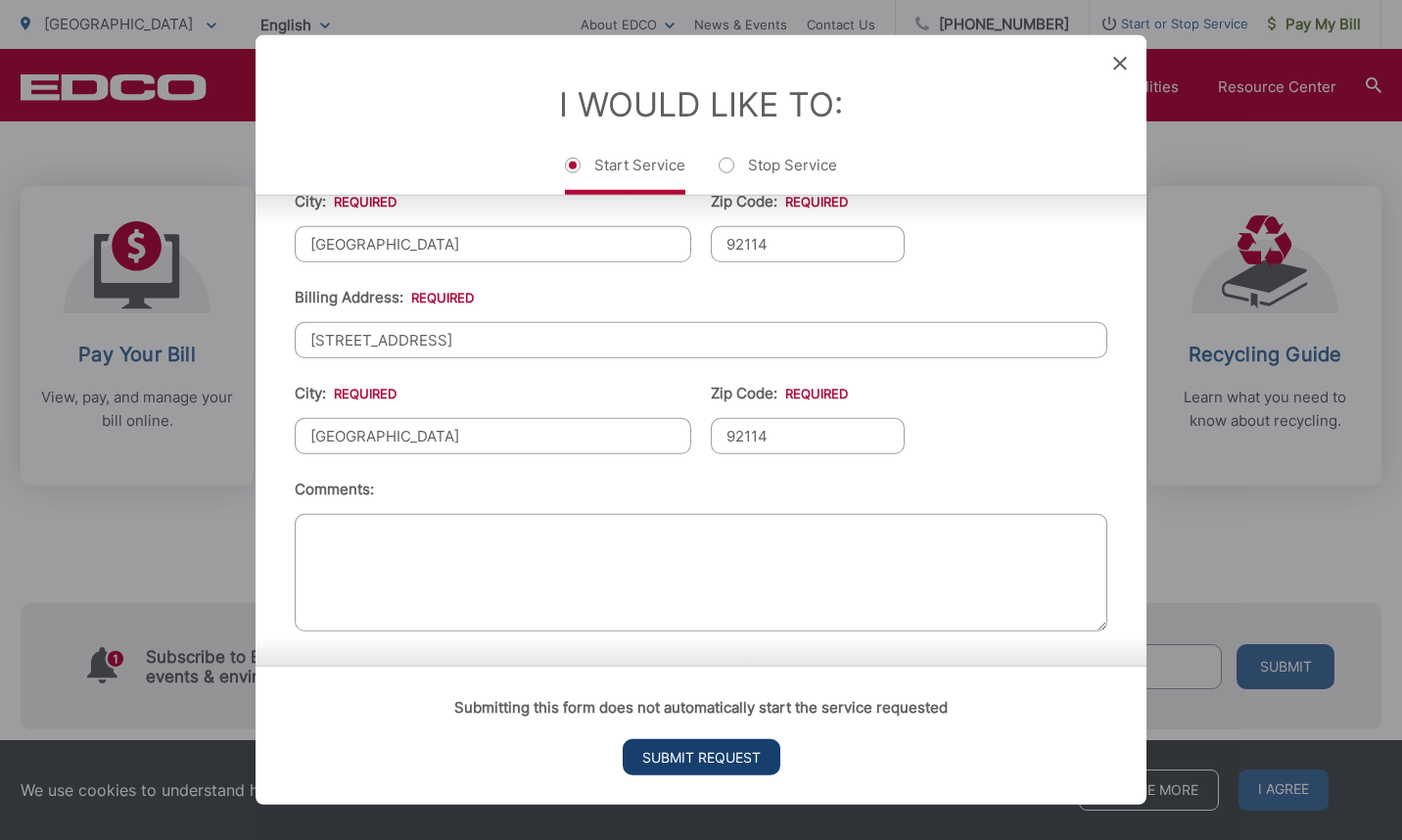 type on "92114" 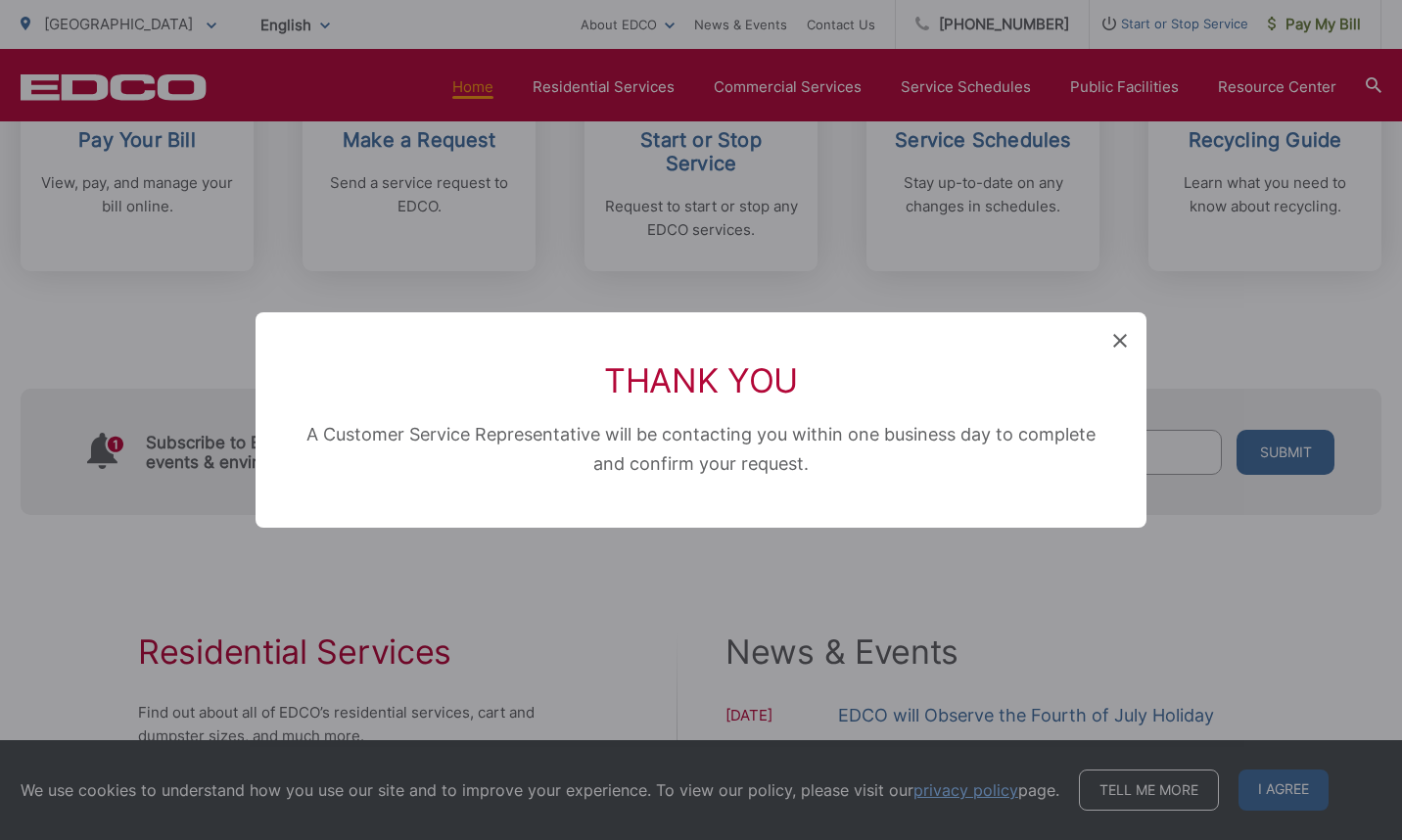 scroll, scrollTop: 0, scrollLeft: 0, axis: both 